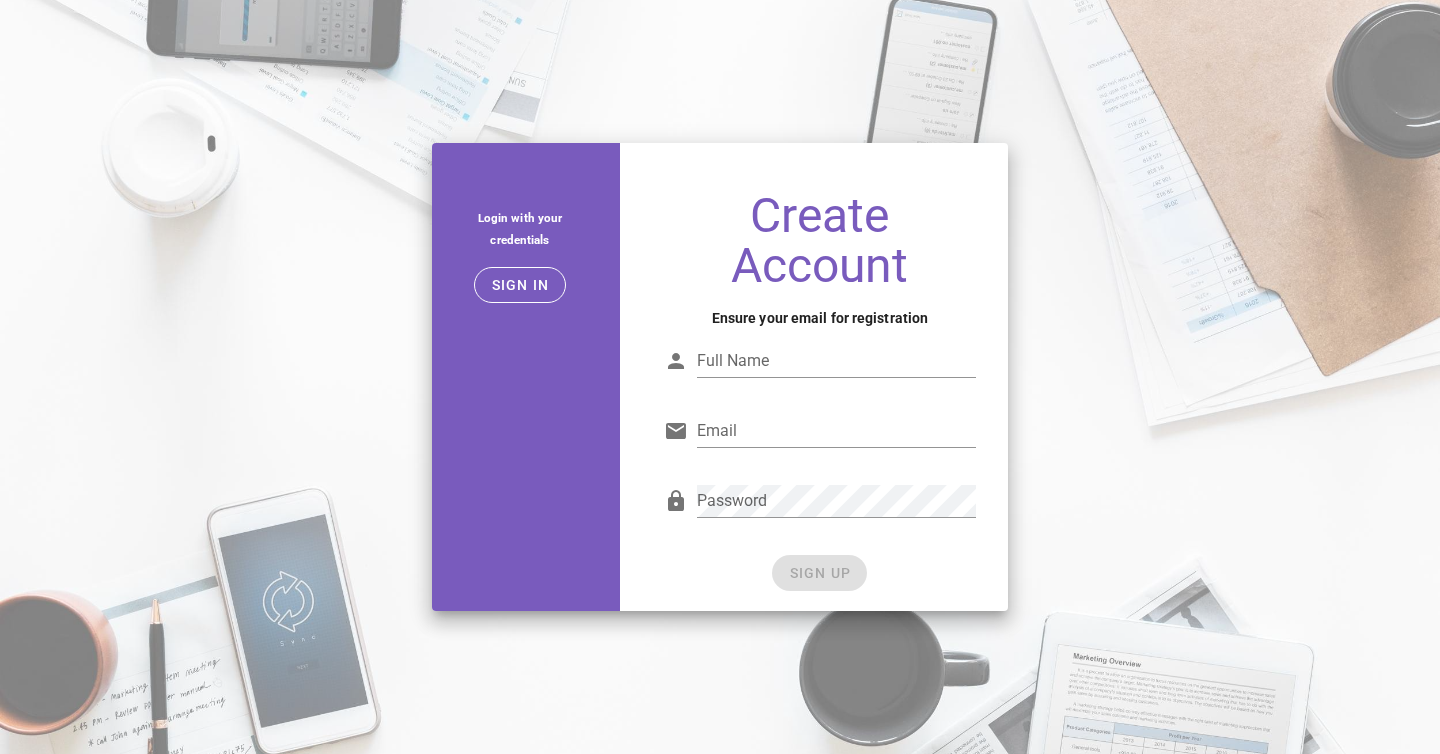 scroll, scrollTop: 0, scrollLeft: 0, axis: both 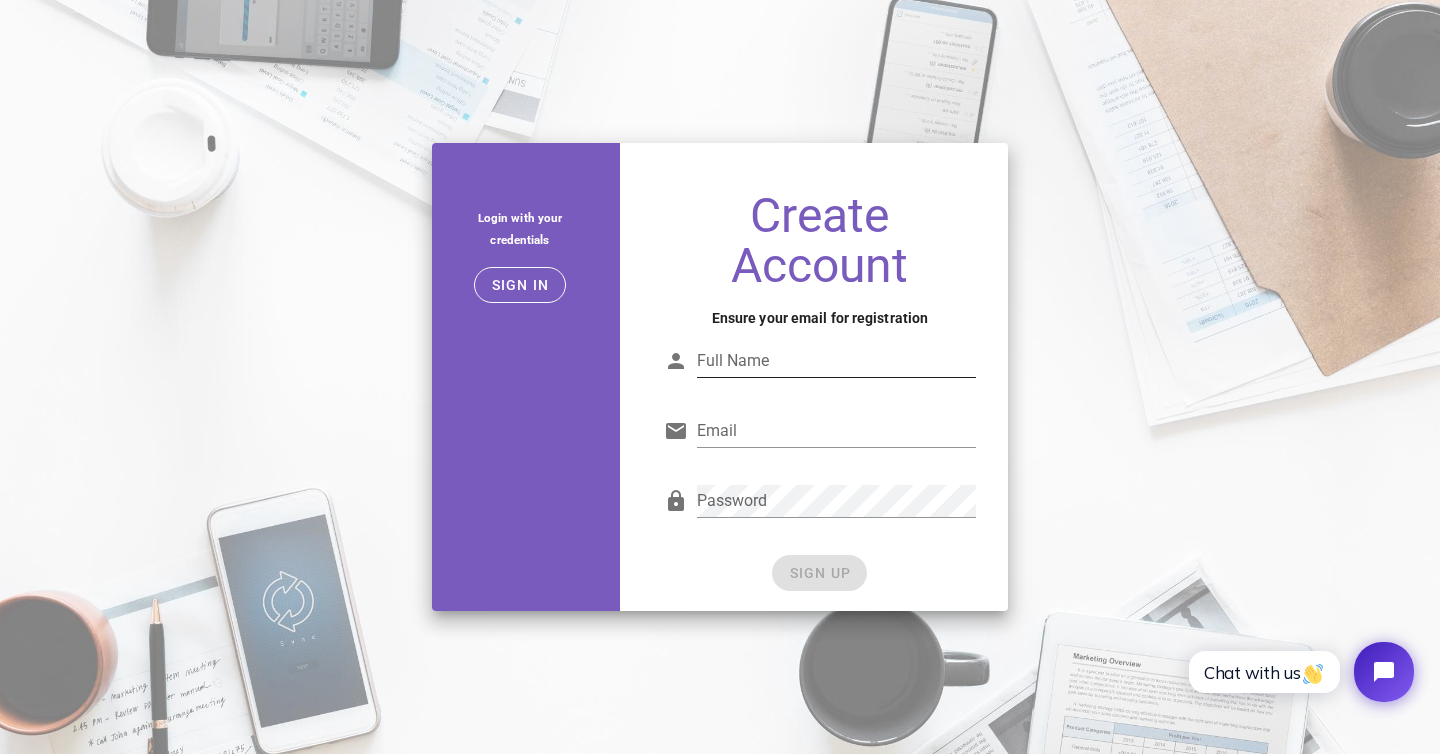 click on "Full Name" at bounding box center (836, 361) 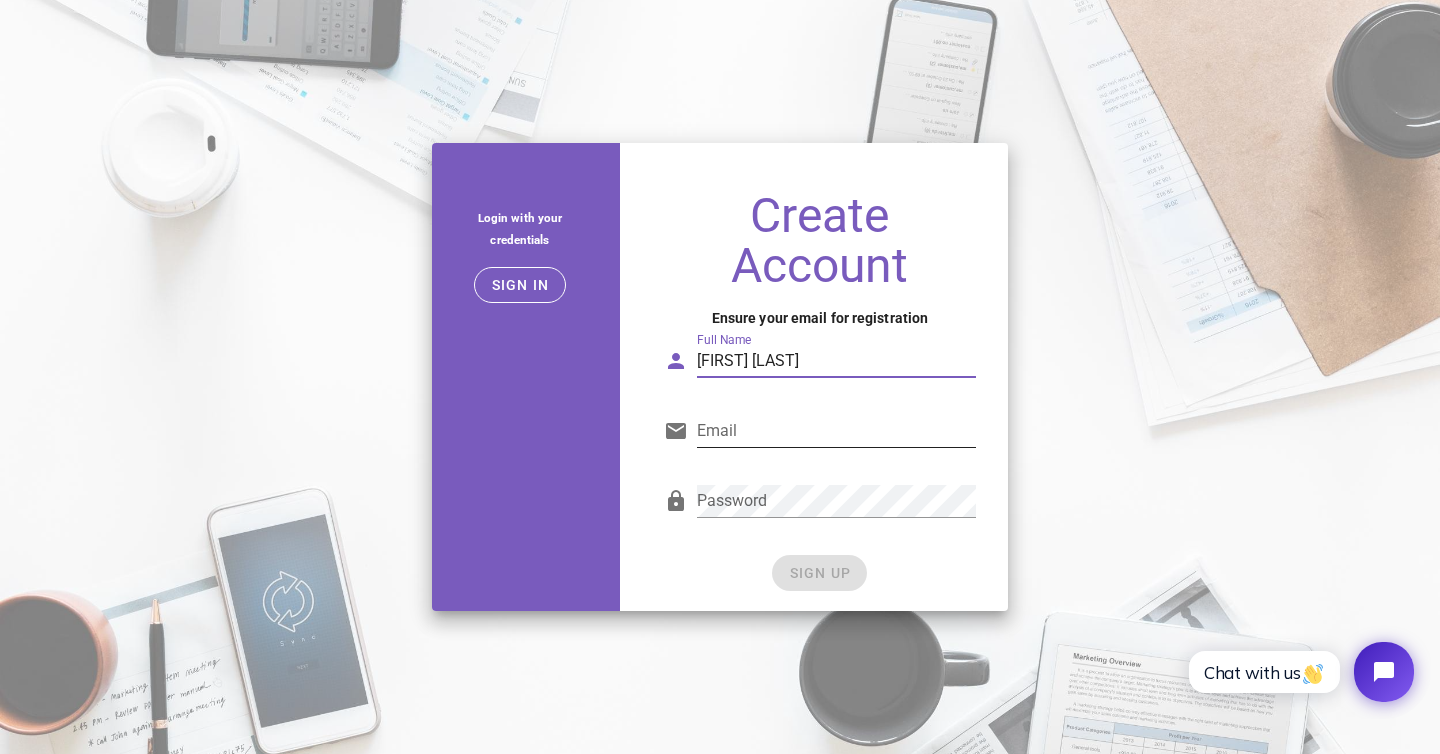 type on "Carlos Valdes" 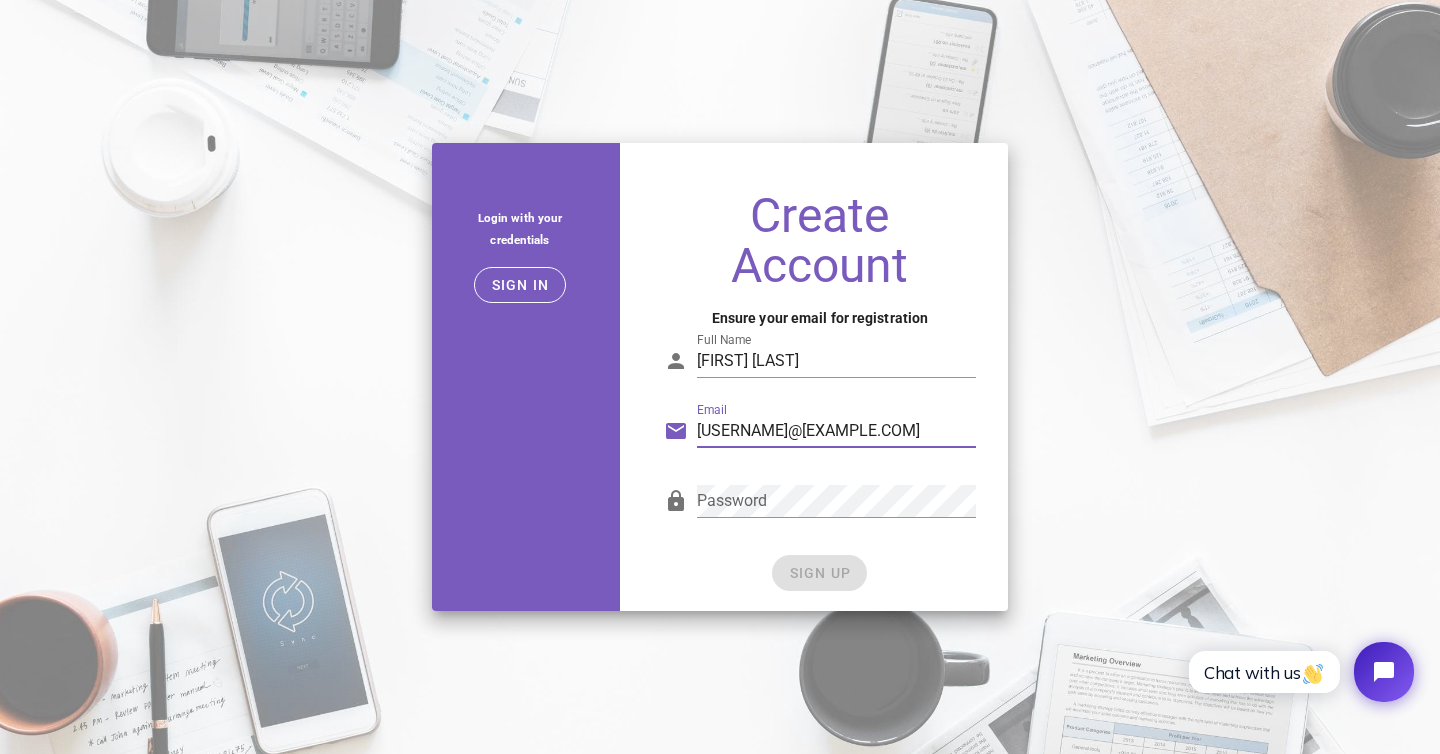 type on "cvaldeze@gmail.com" 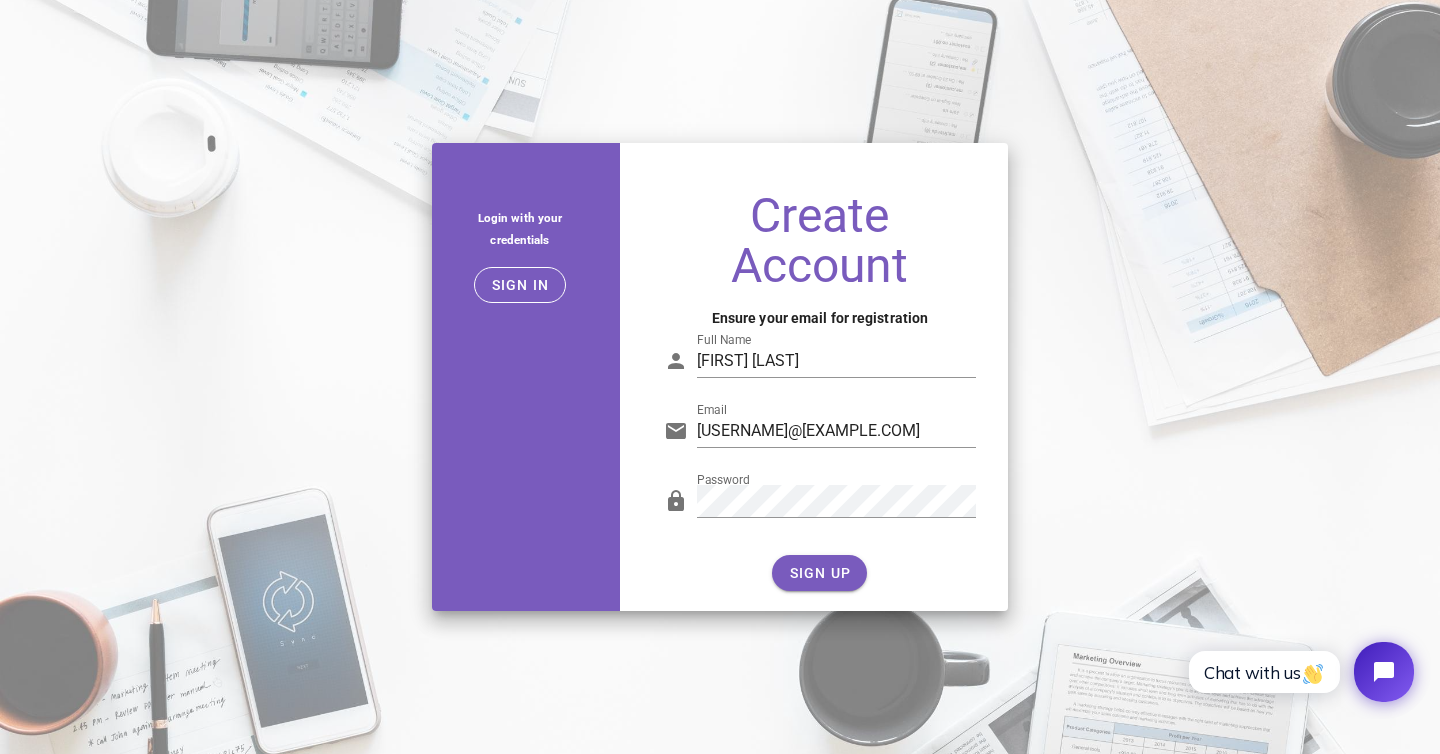 click on "SIGN UP" at bounding box center (820, 573) 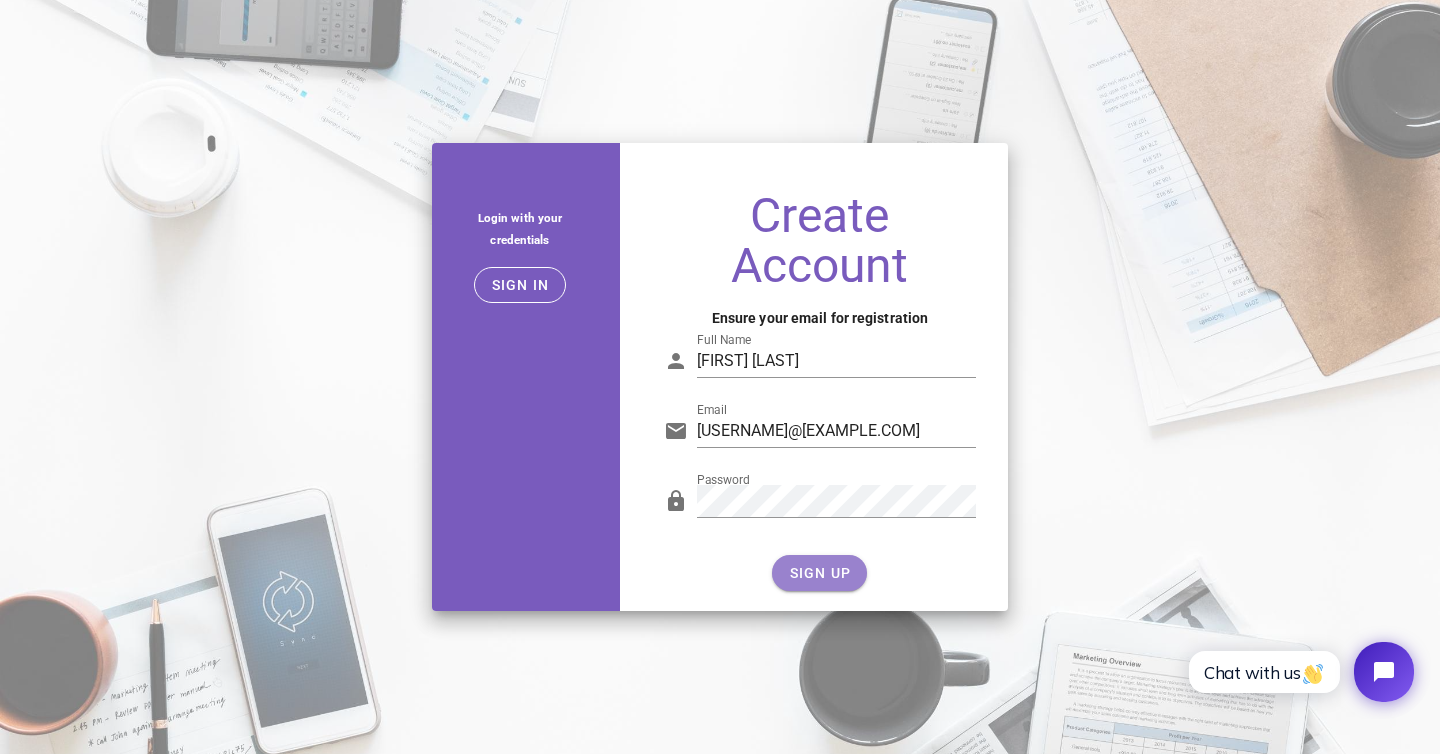 click on "SIGN UP" at bounding box center [819, 573] 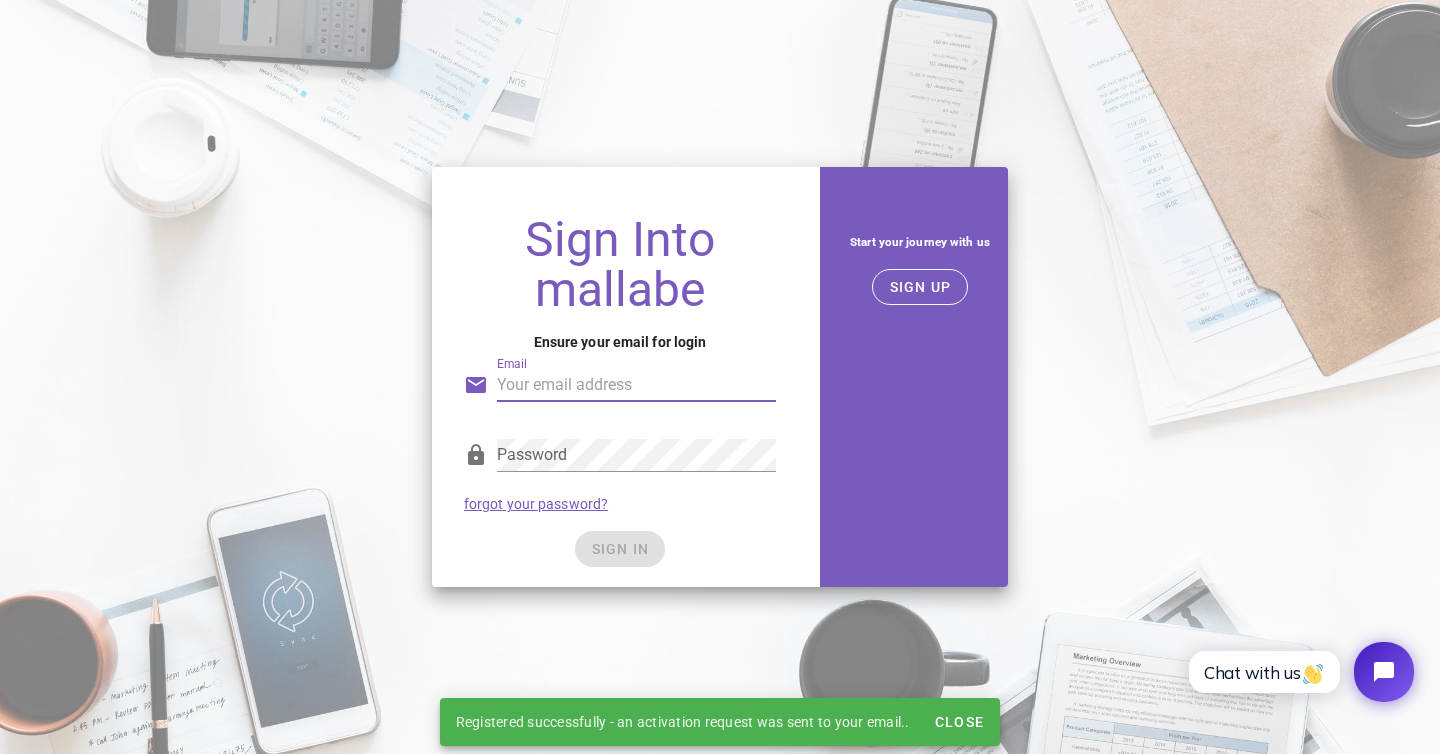 click on "Email" at bounding box center [636, 385] 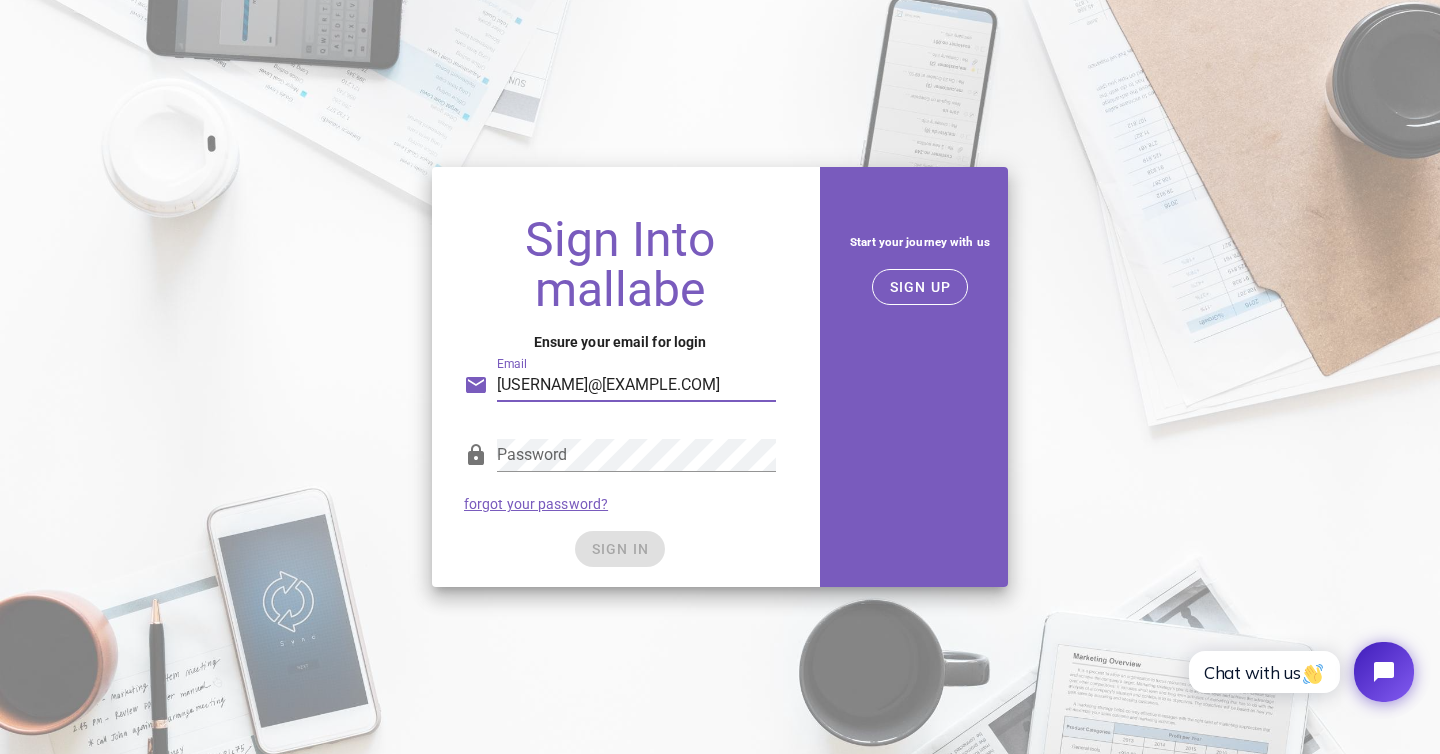 type on "cvaldeze@gmail.com" 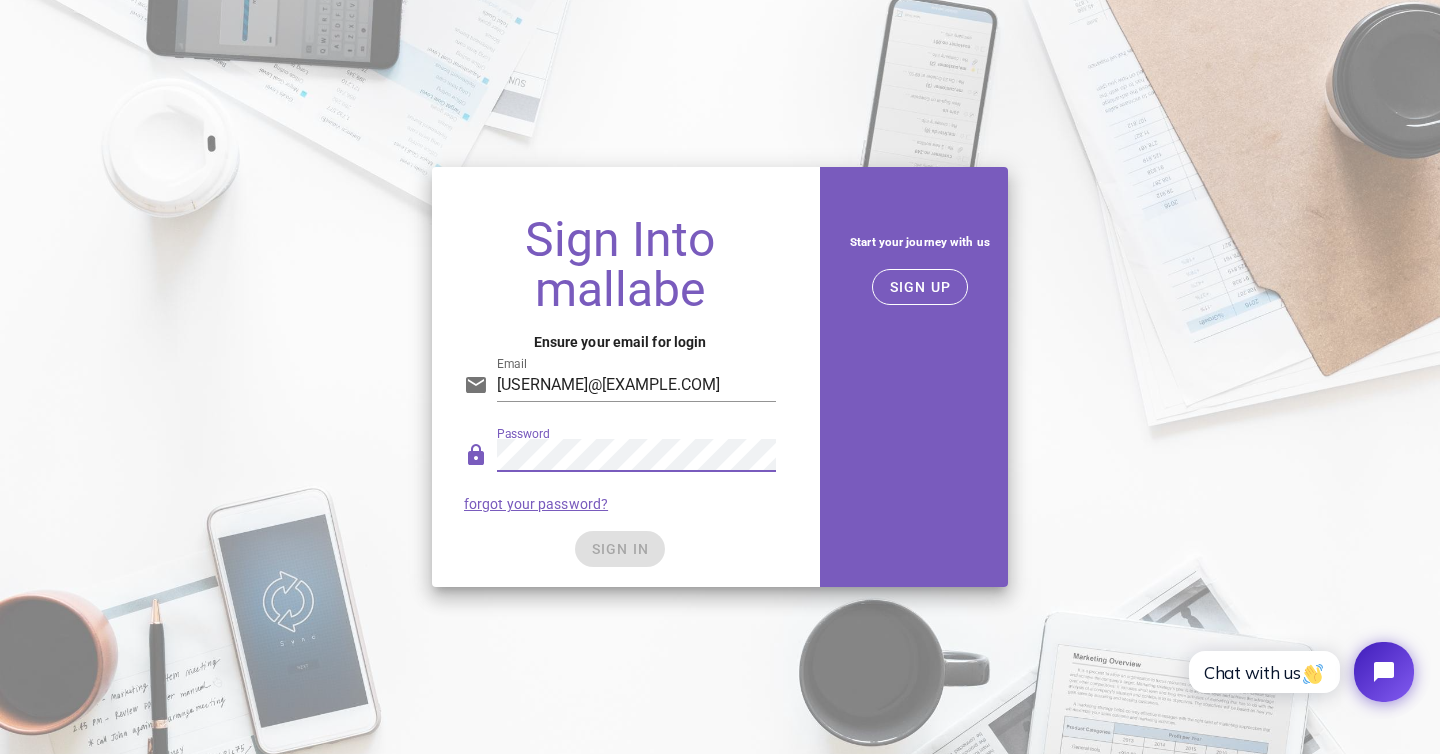 click on "SIGN IN" at bounding box center [620, 549] 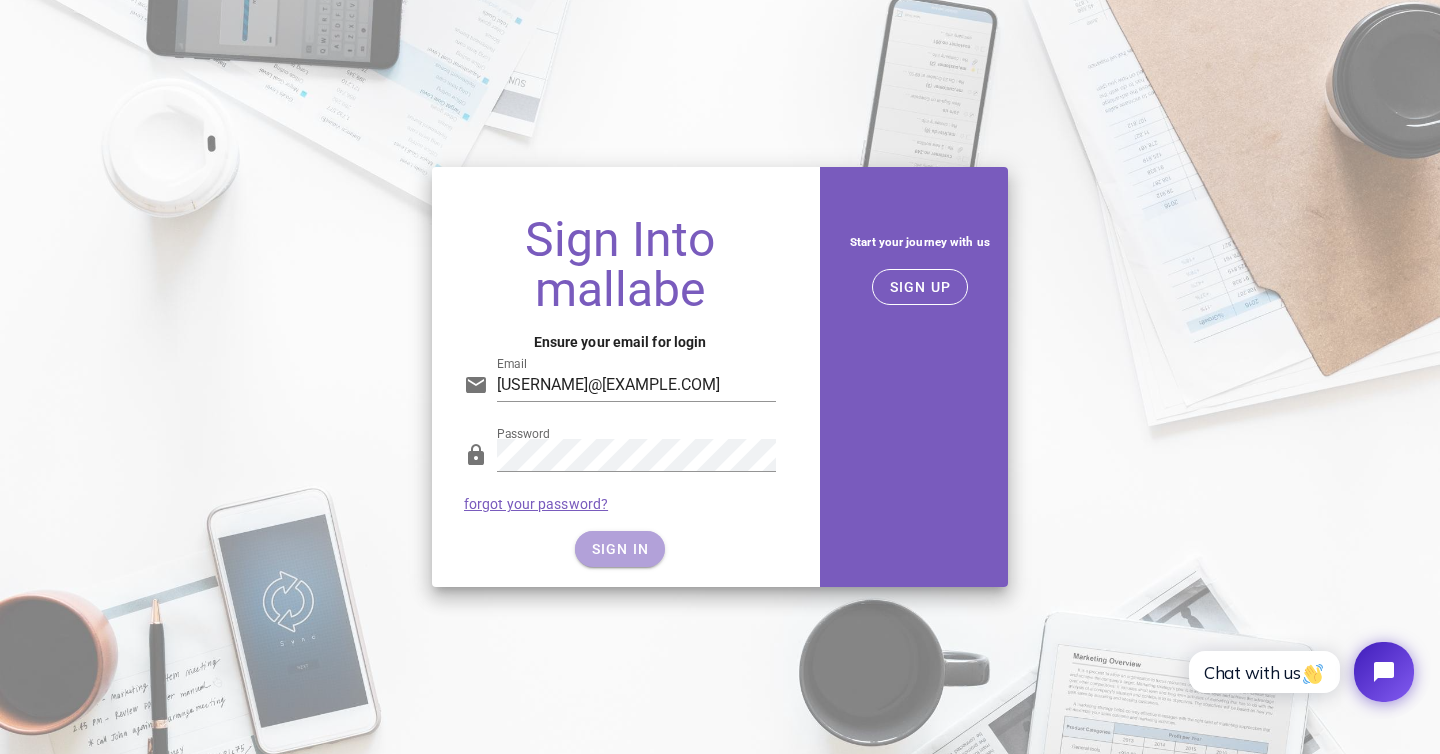 click on "SIGN IN" at bounding box center [620, 549] 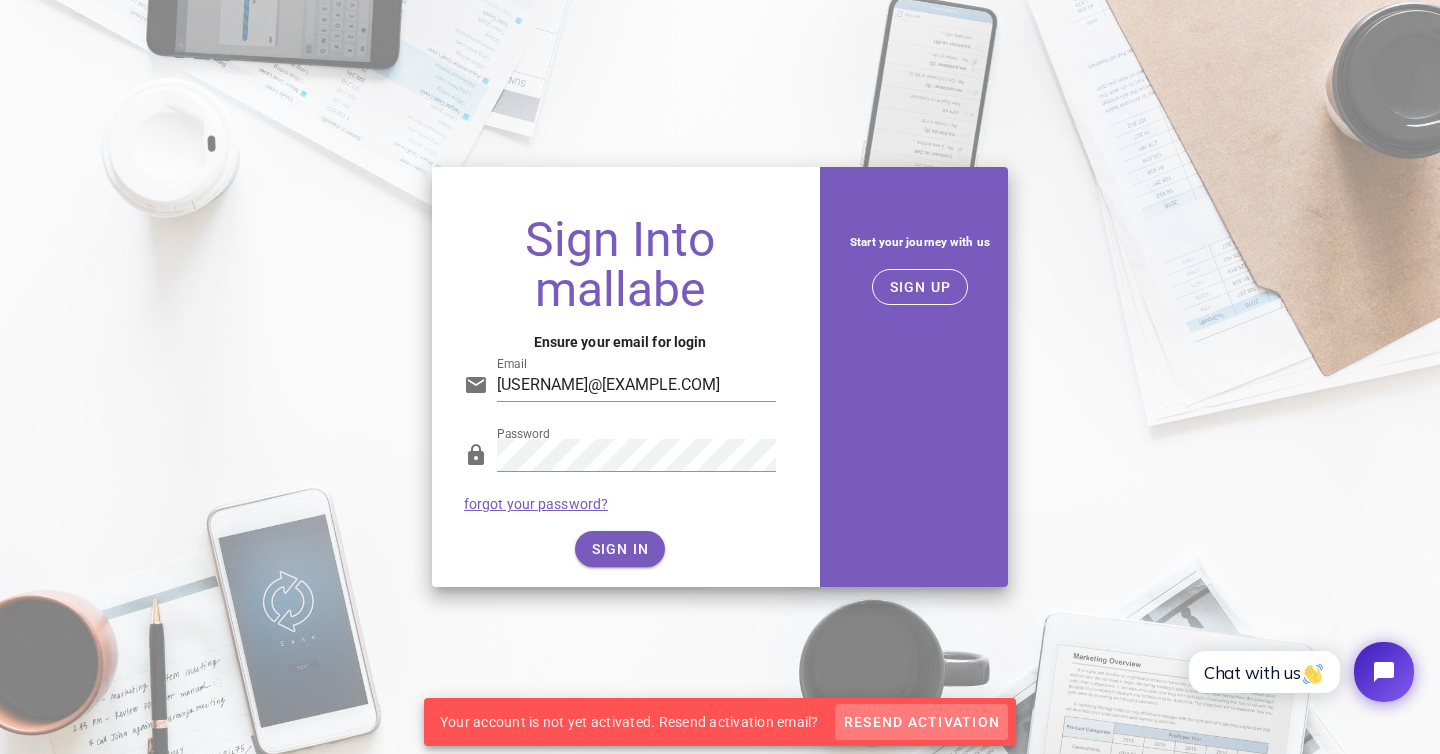click on "Resend Activation" at bounding box center (921, 722) 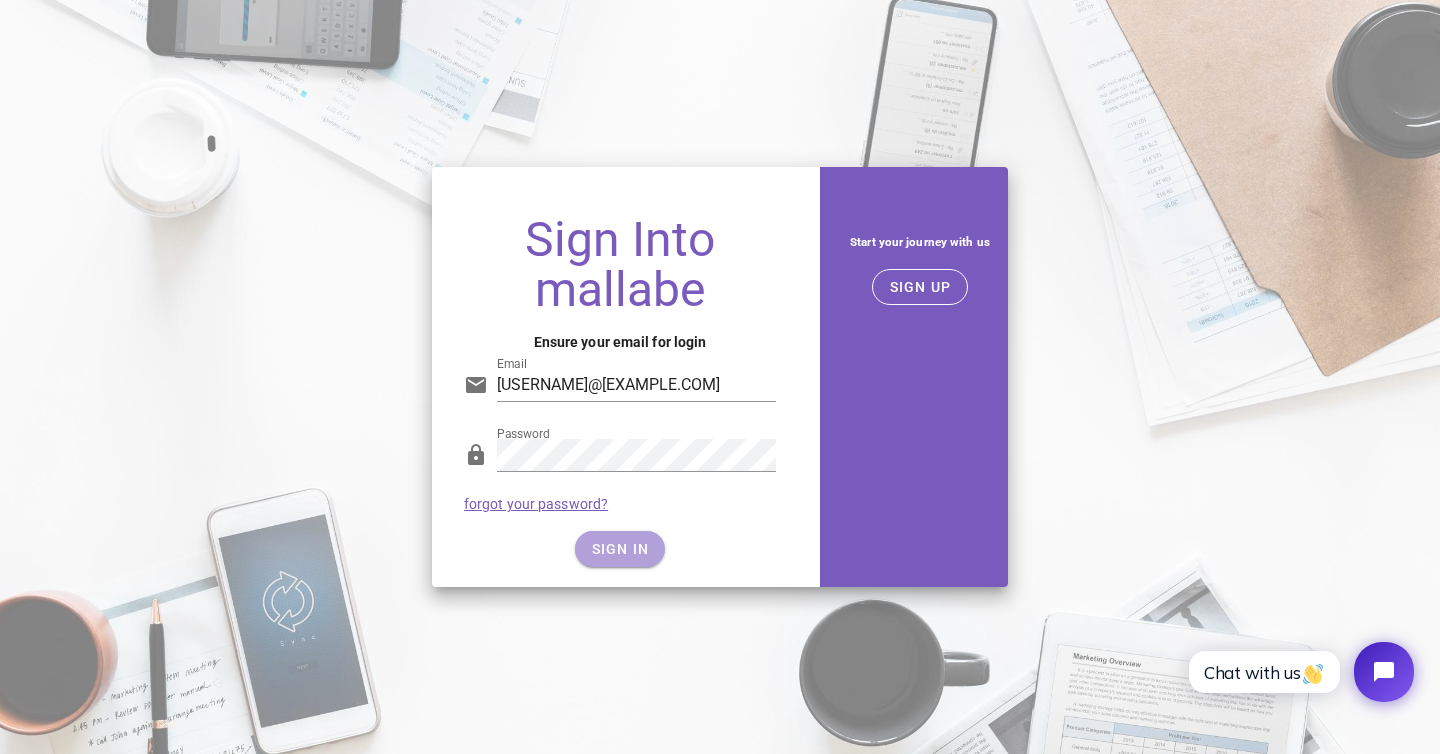 click on "SIGN IN" at bounding box center [620, 549] 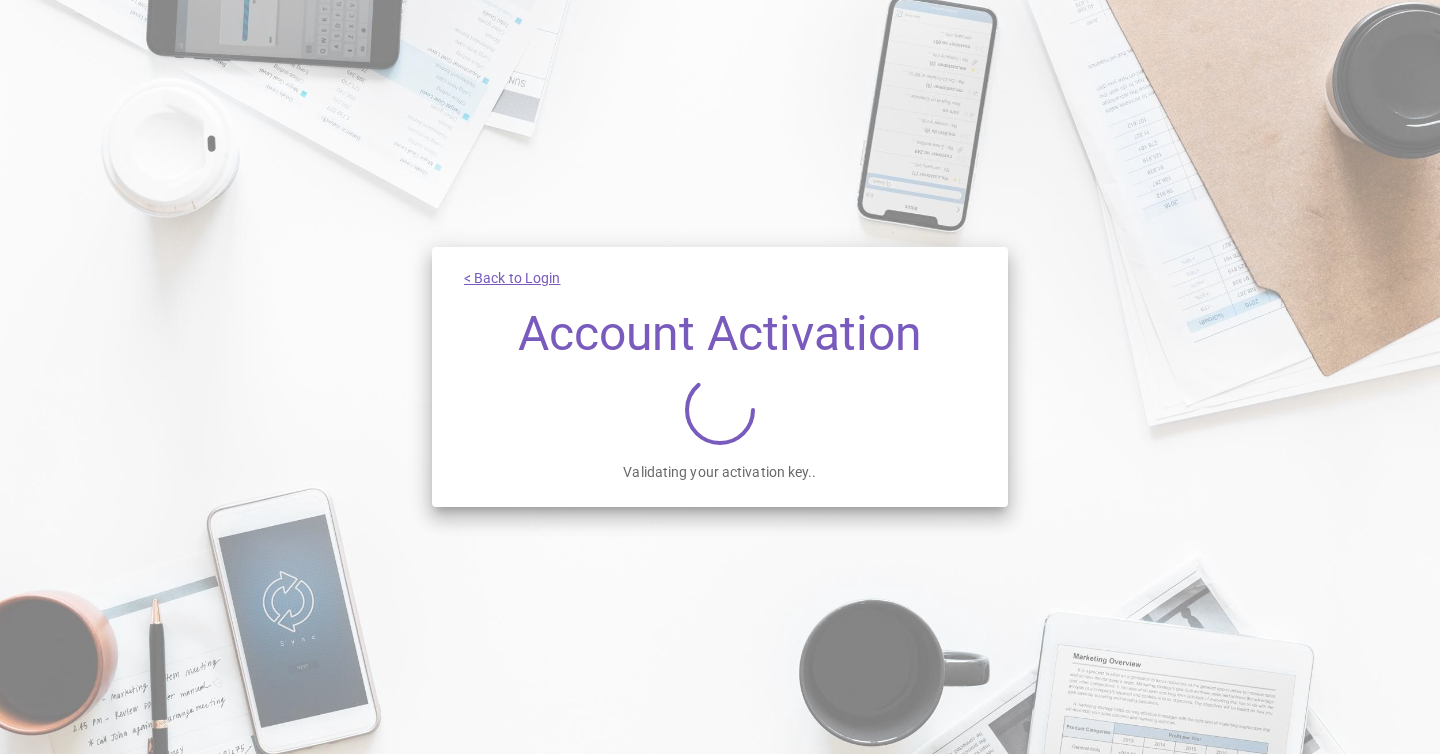 scroll, scrollTop: 0, scrollLeft: 0, axis: both 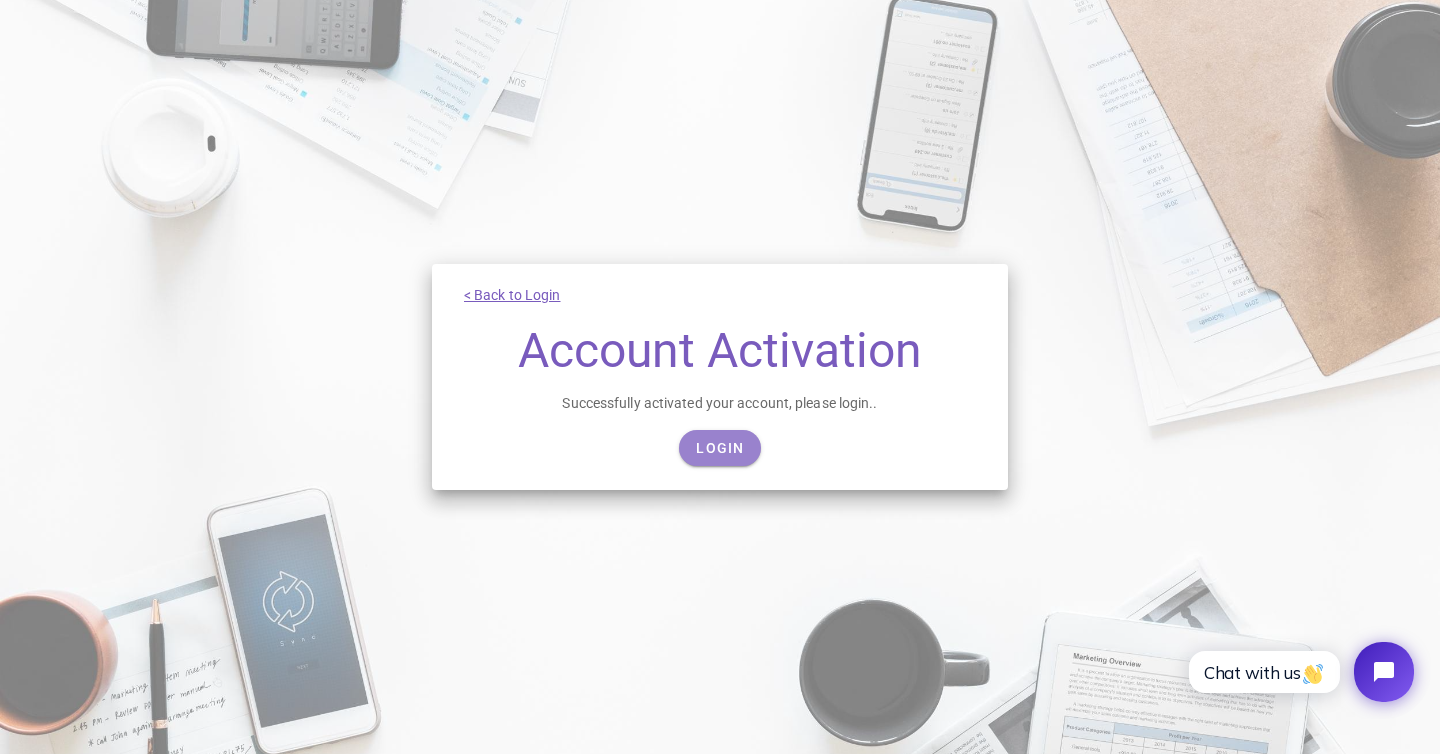 click on "Login" at bounding box center [719, 448] 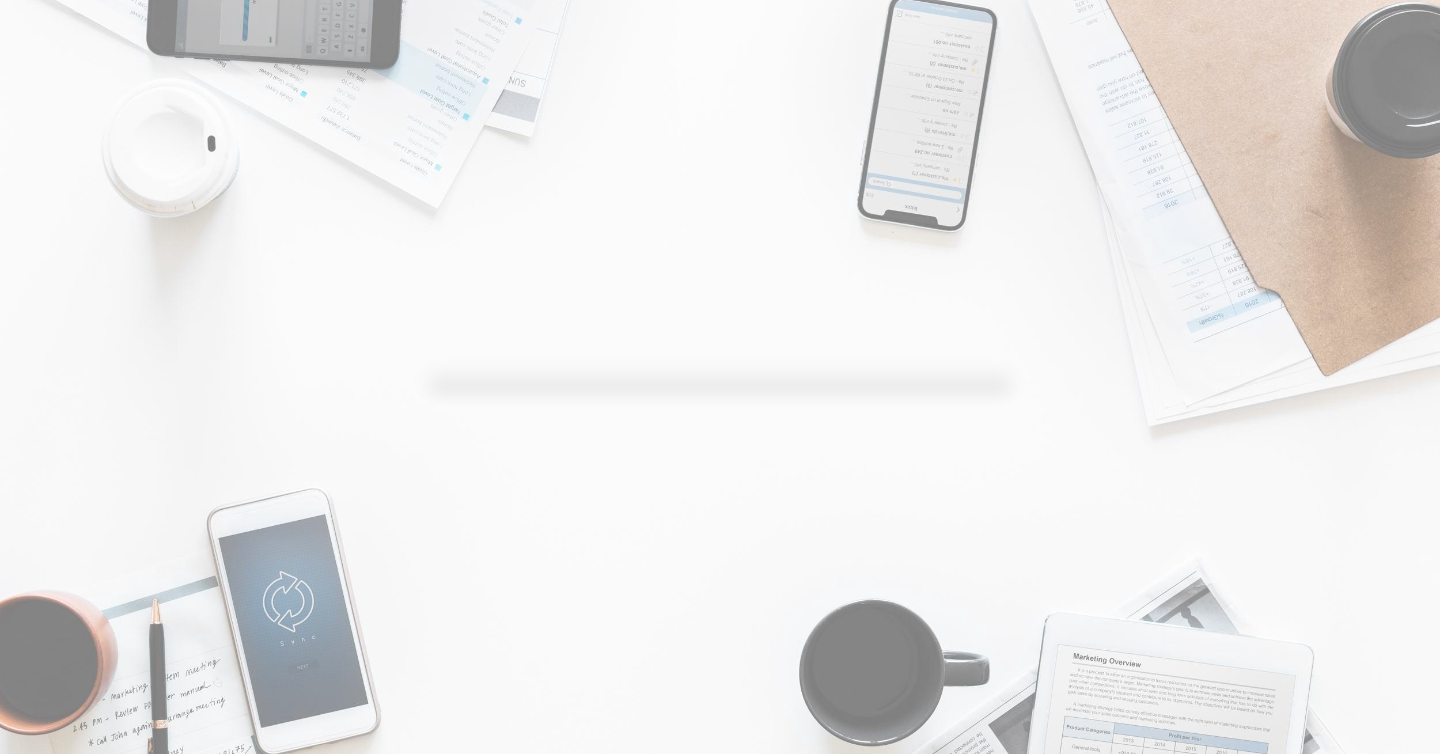 scroll, scrollTop: 0, scrollLeft: 0, axis: both 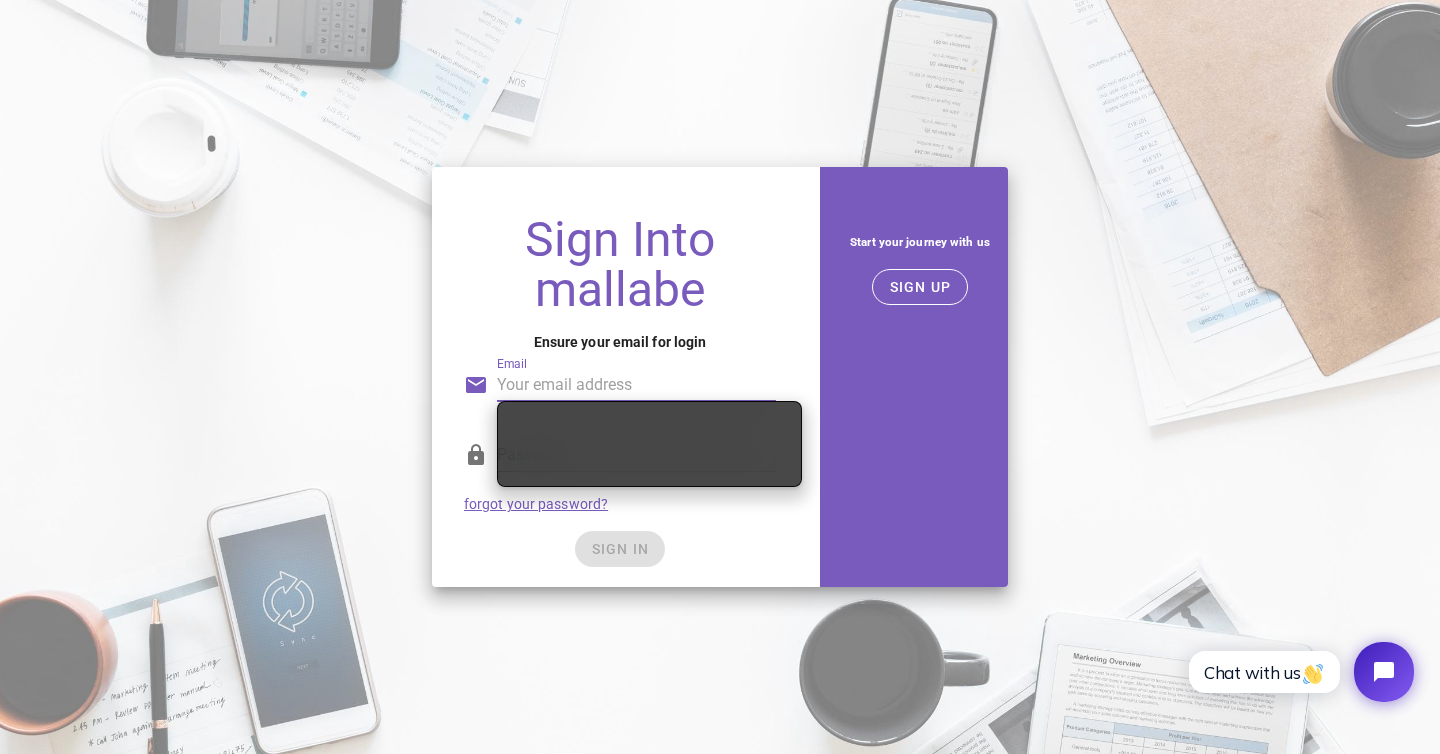 click on "Email" at bounding box center [636, 385] 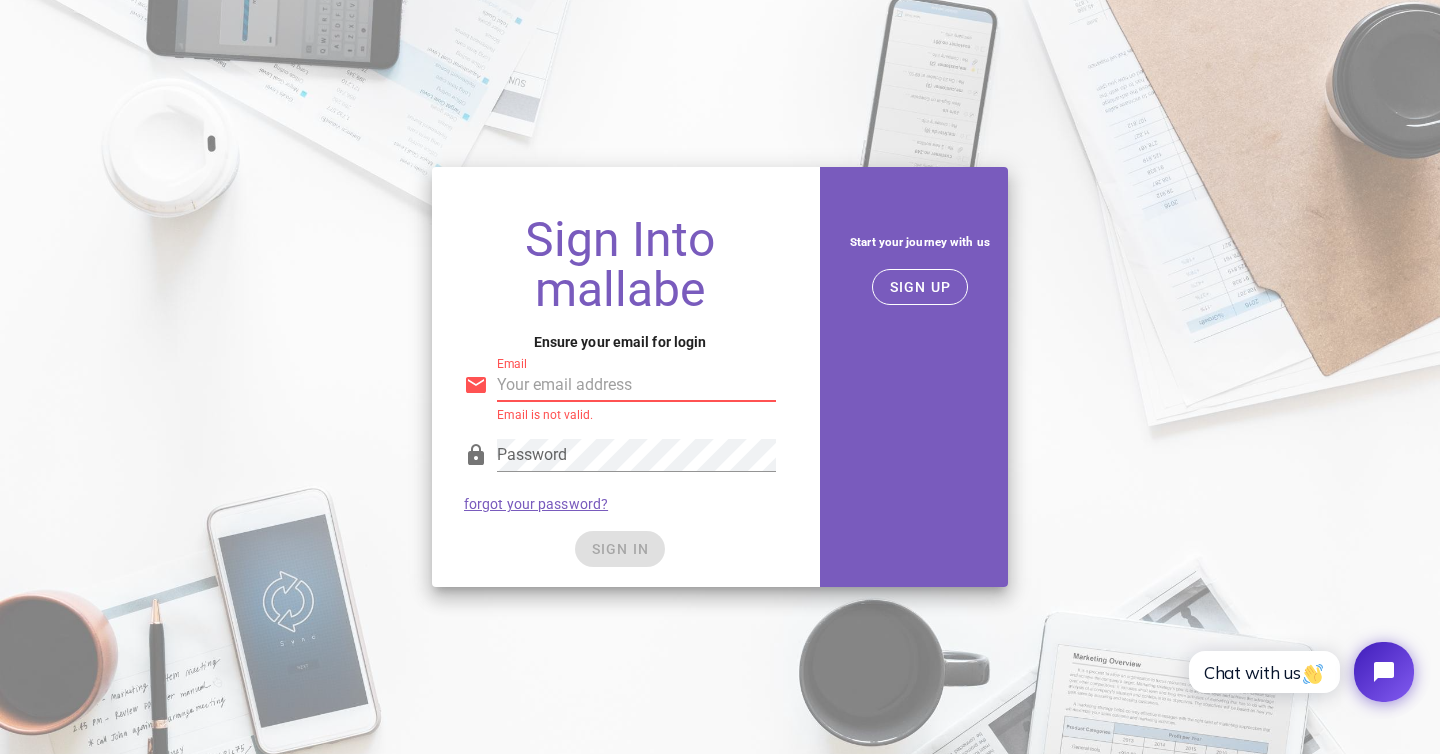 click on "Email" at bounding box center [636, 385] 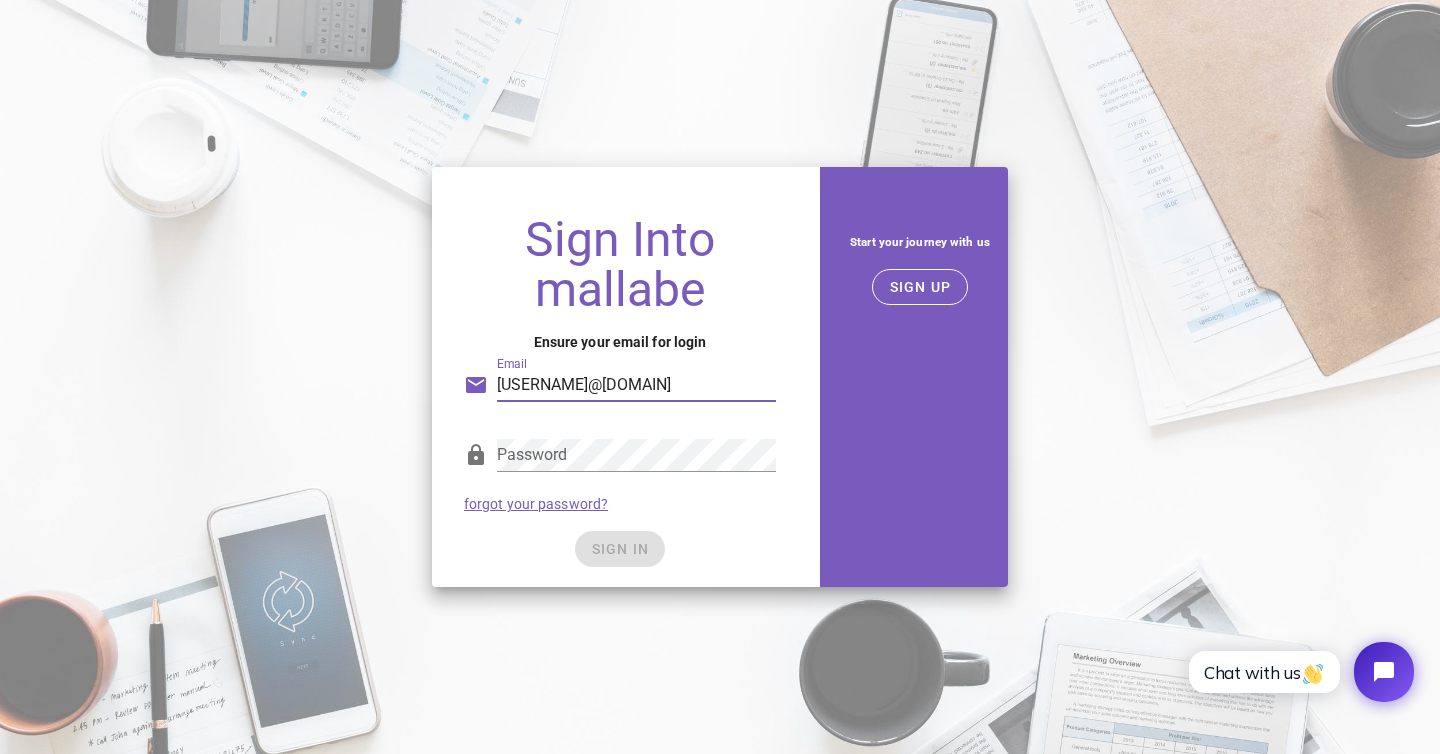 type on "cvaldeze@gmail.com" 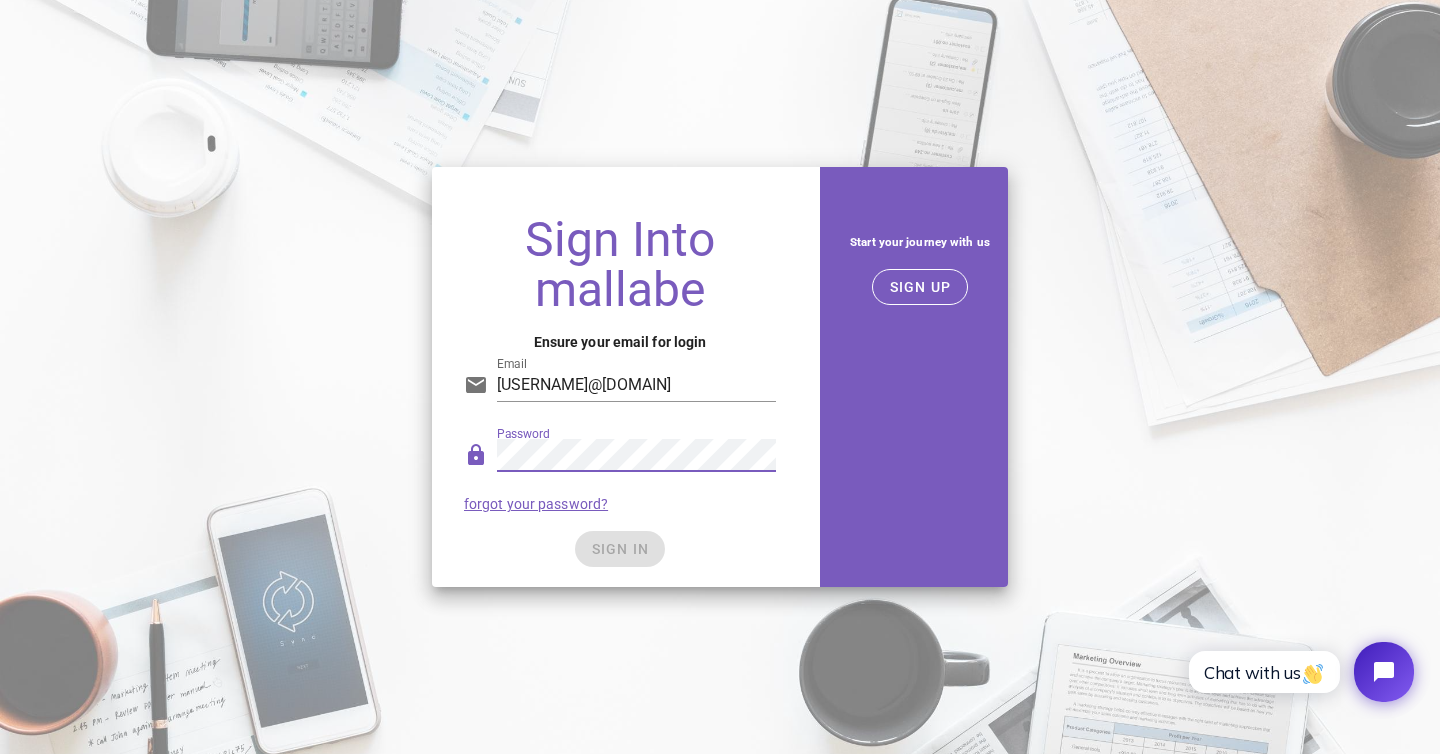 click on "SIGN IN" at bounding box center (620, 549) 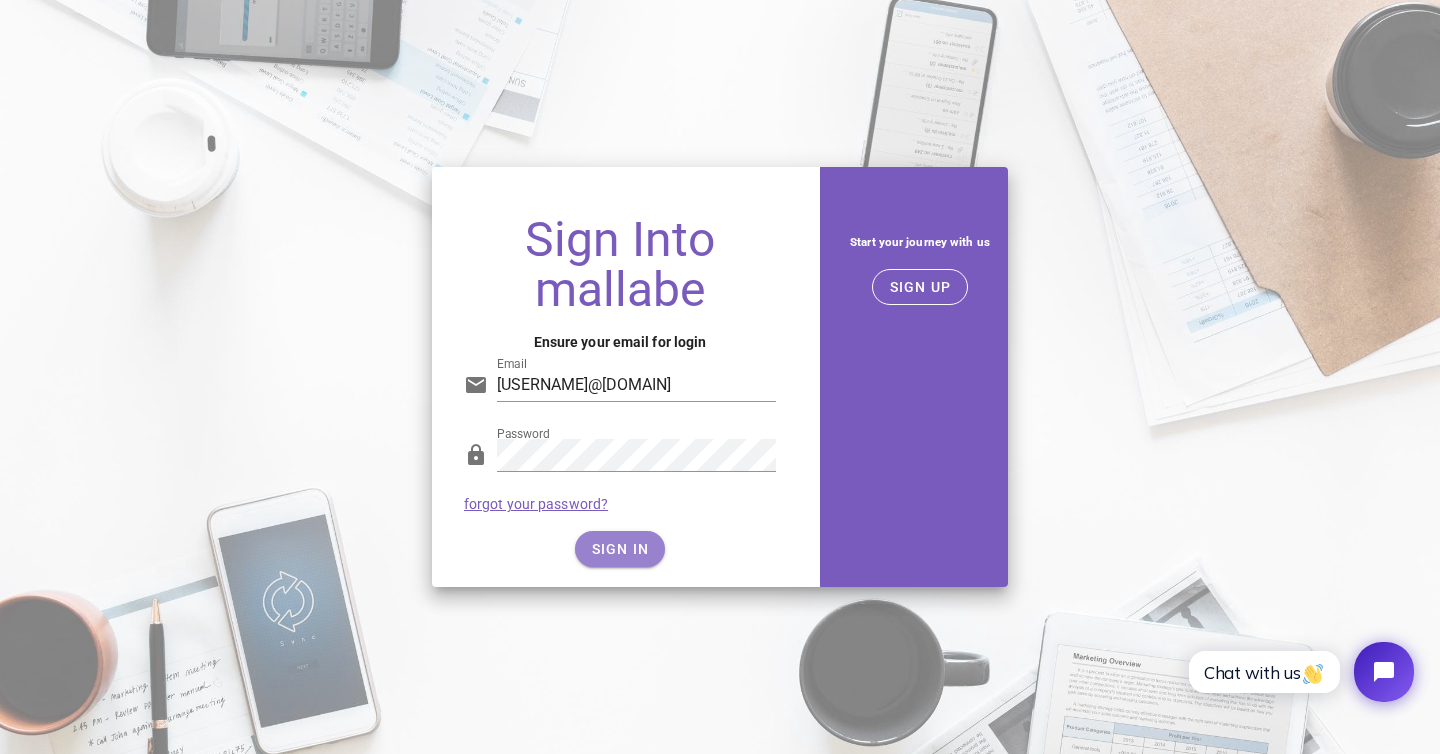 click on "SIGN IN" at bounding box center (620, 549) 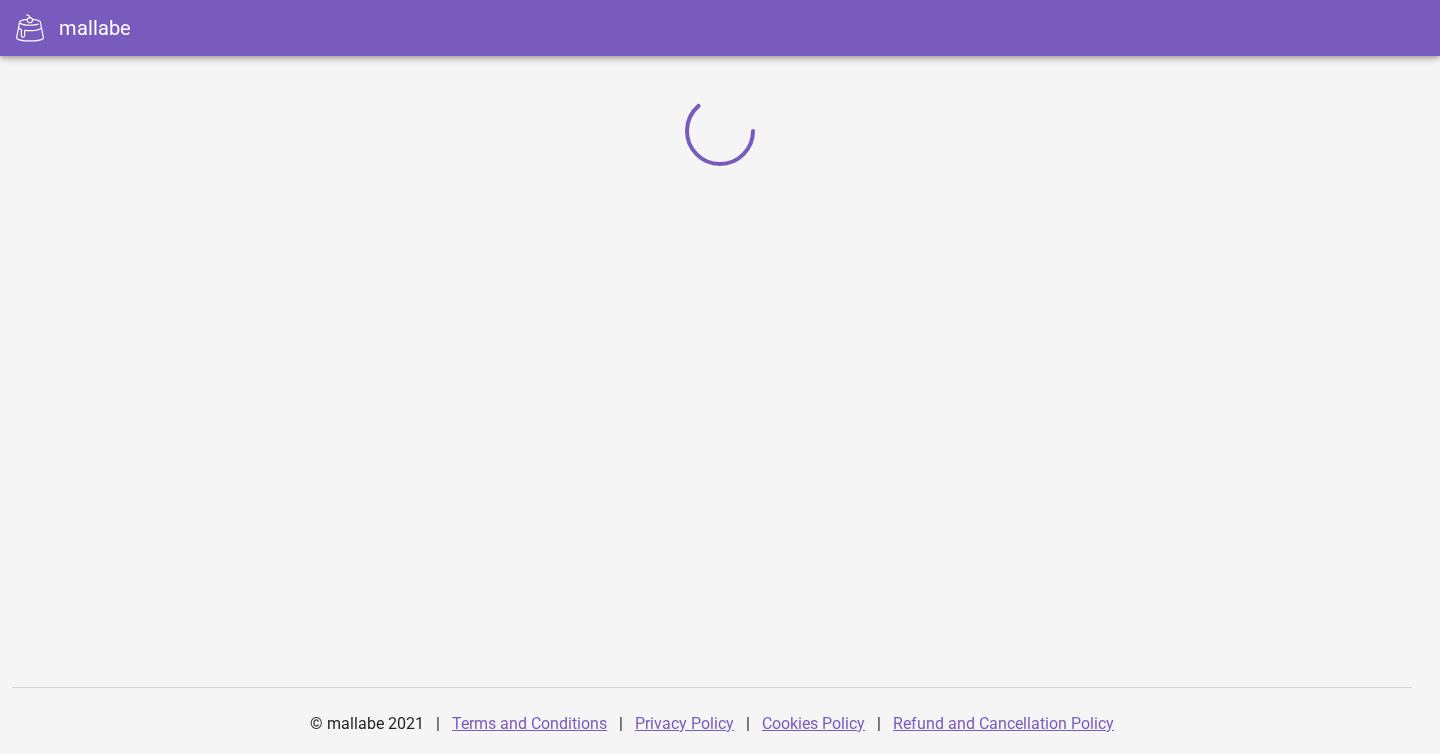 scroll, scrollTop: 0, scrollLeft: 0, axis: both 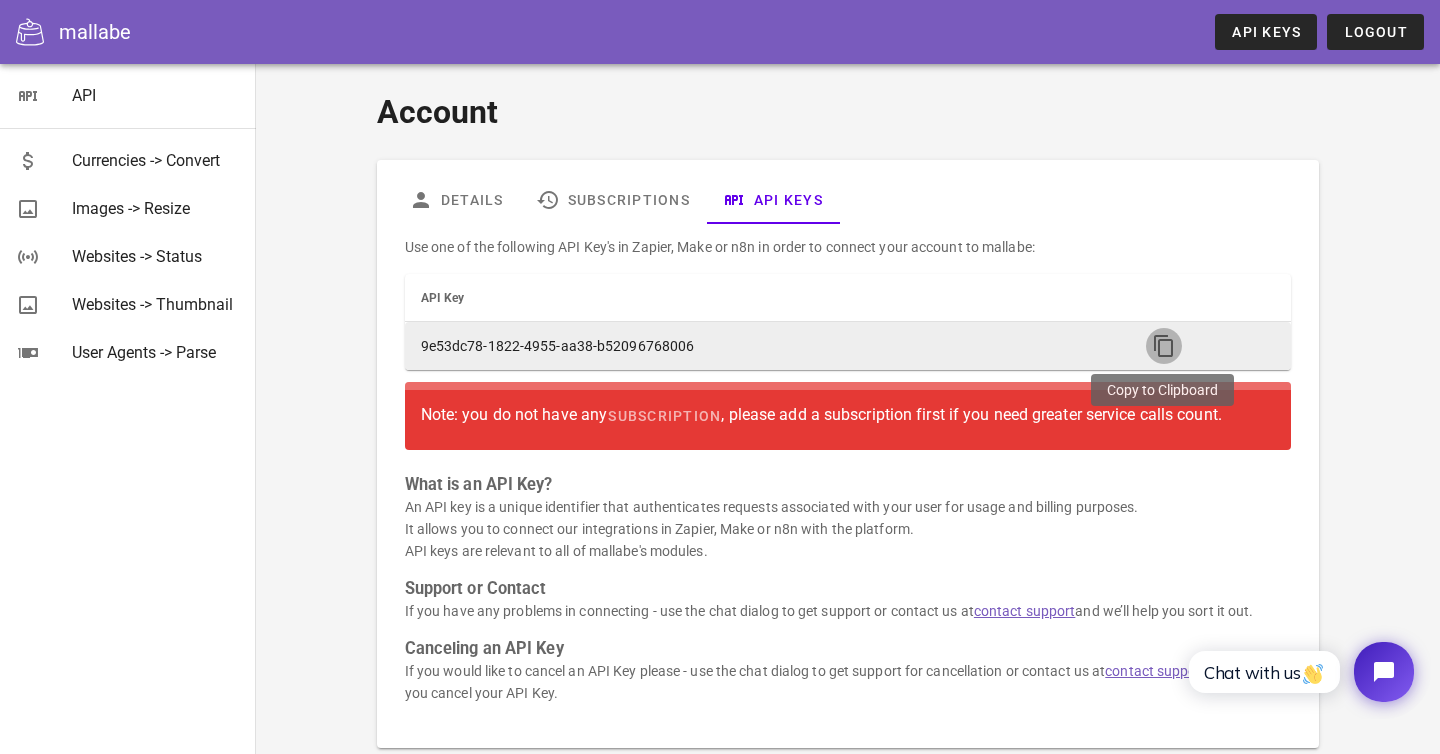 click at bounding box center [1164, 346] 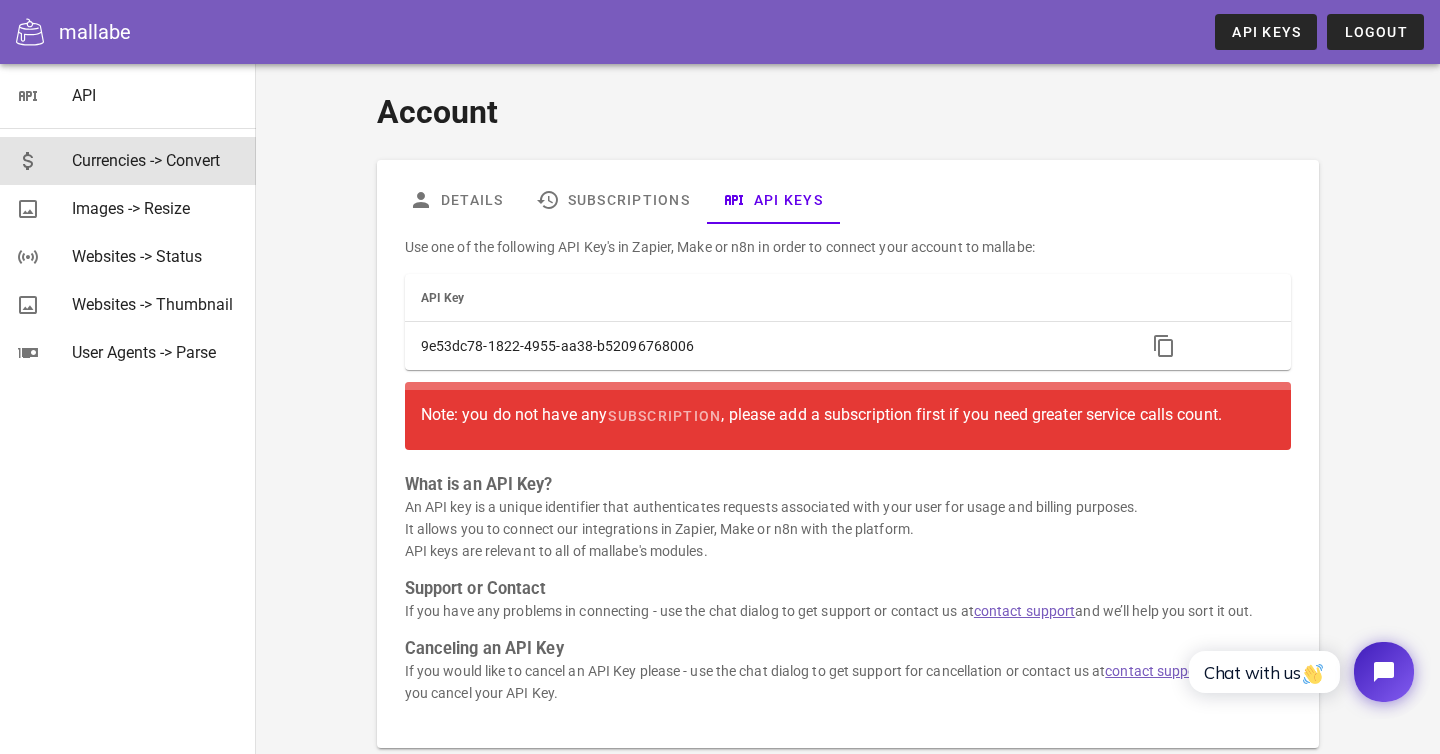 click on "Currencies -> Convert" at bounding box center [156, 160] 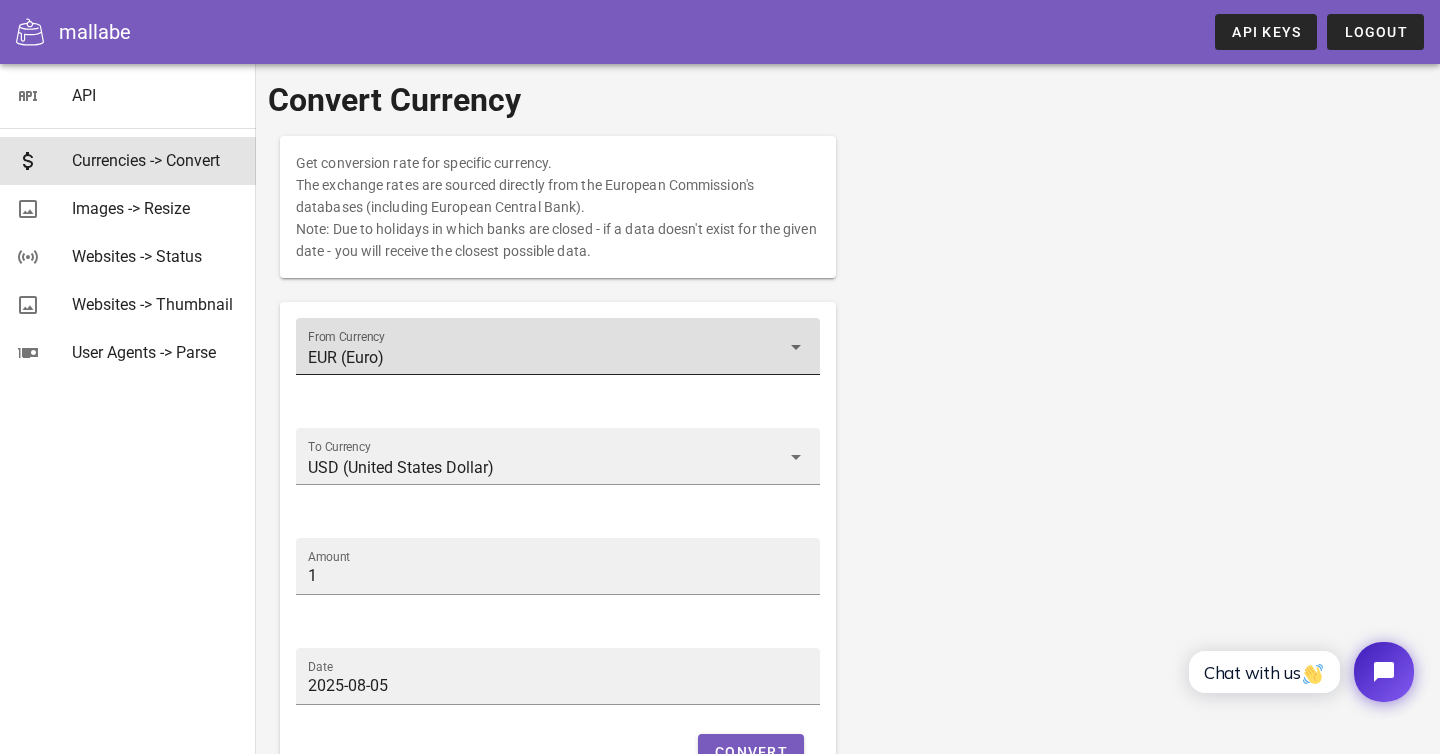 click on "EUR (Euro)" at bounding box center [544, 358] 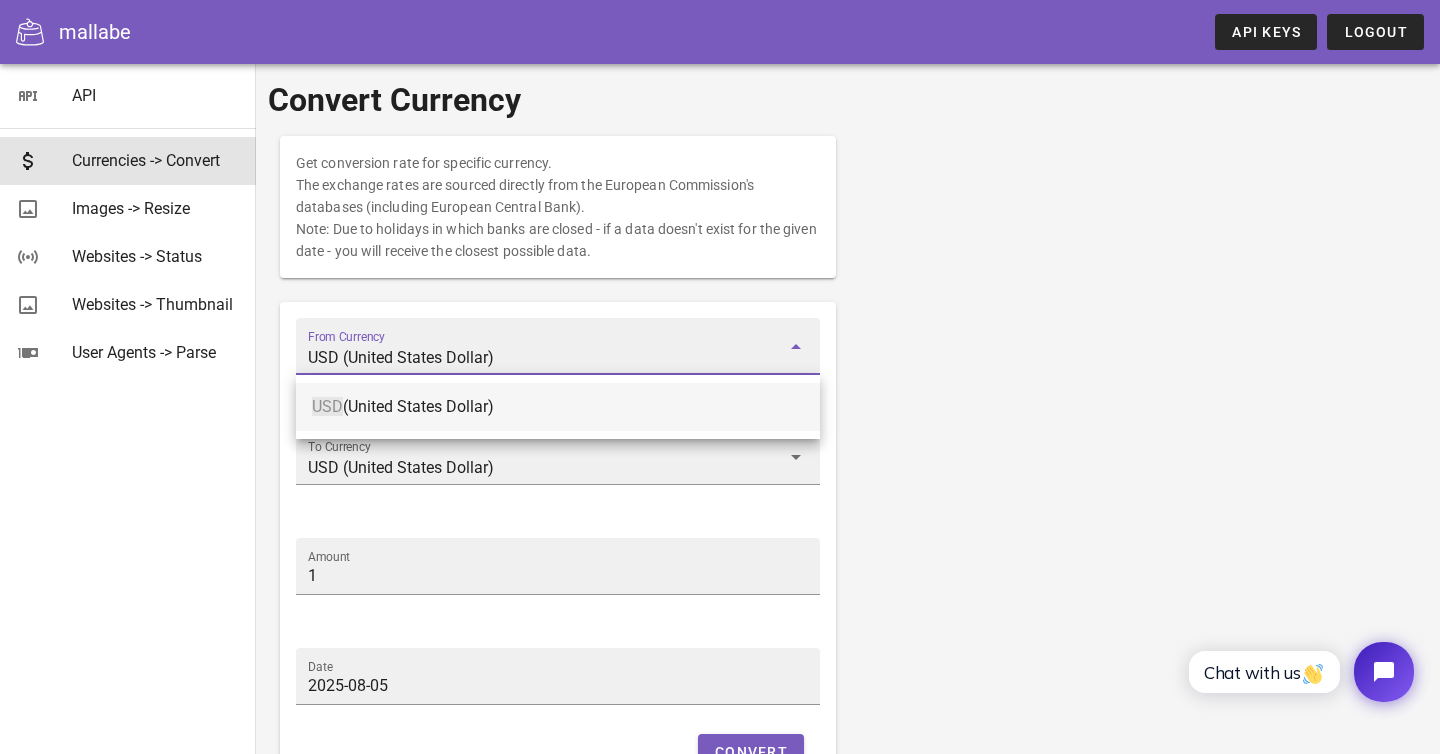 click on "USD (United States Dollar)" at bounding box center (558, 406) 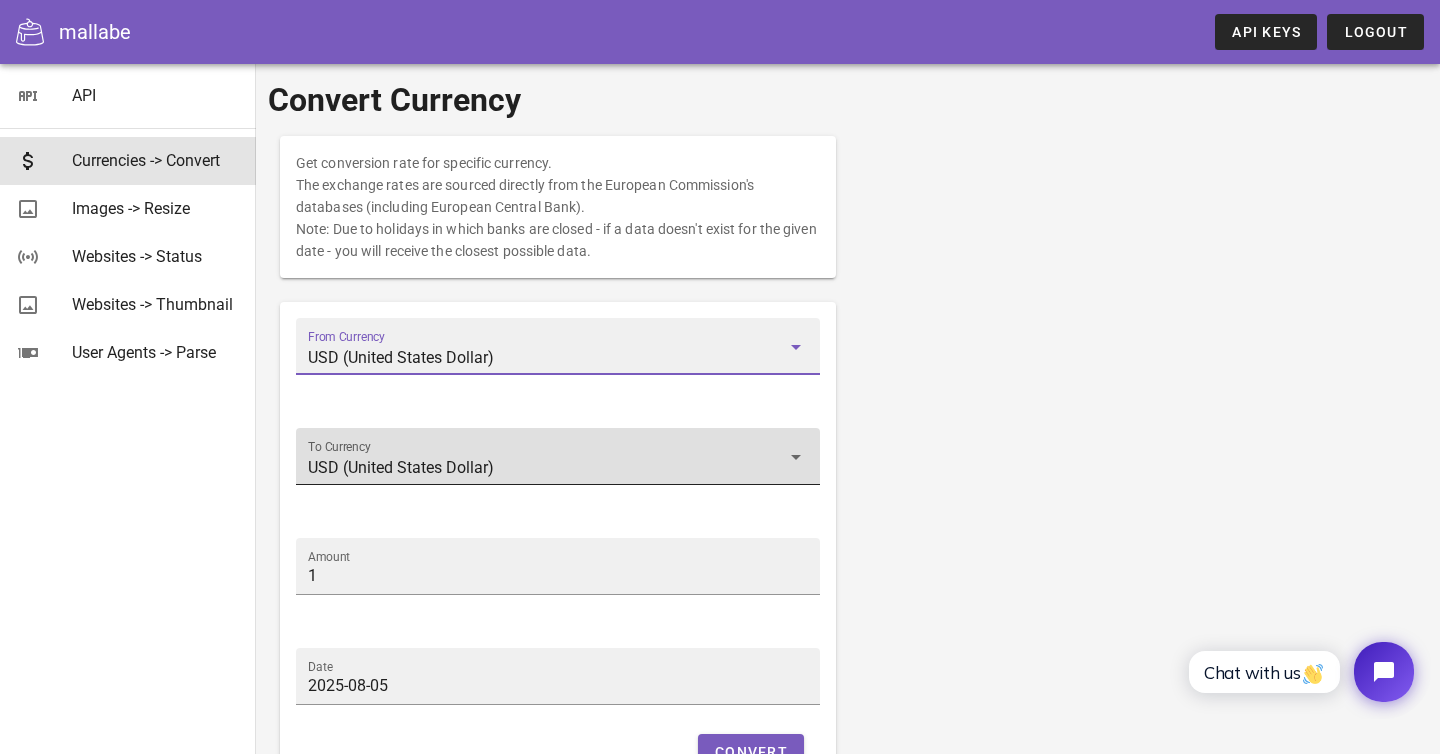type on "USD (United States Dollar)" 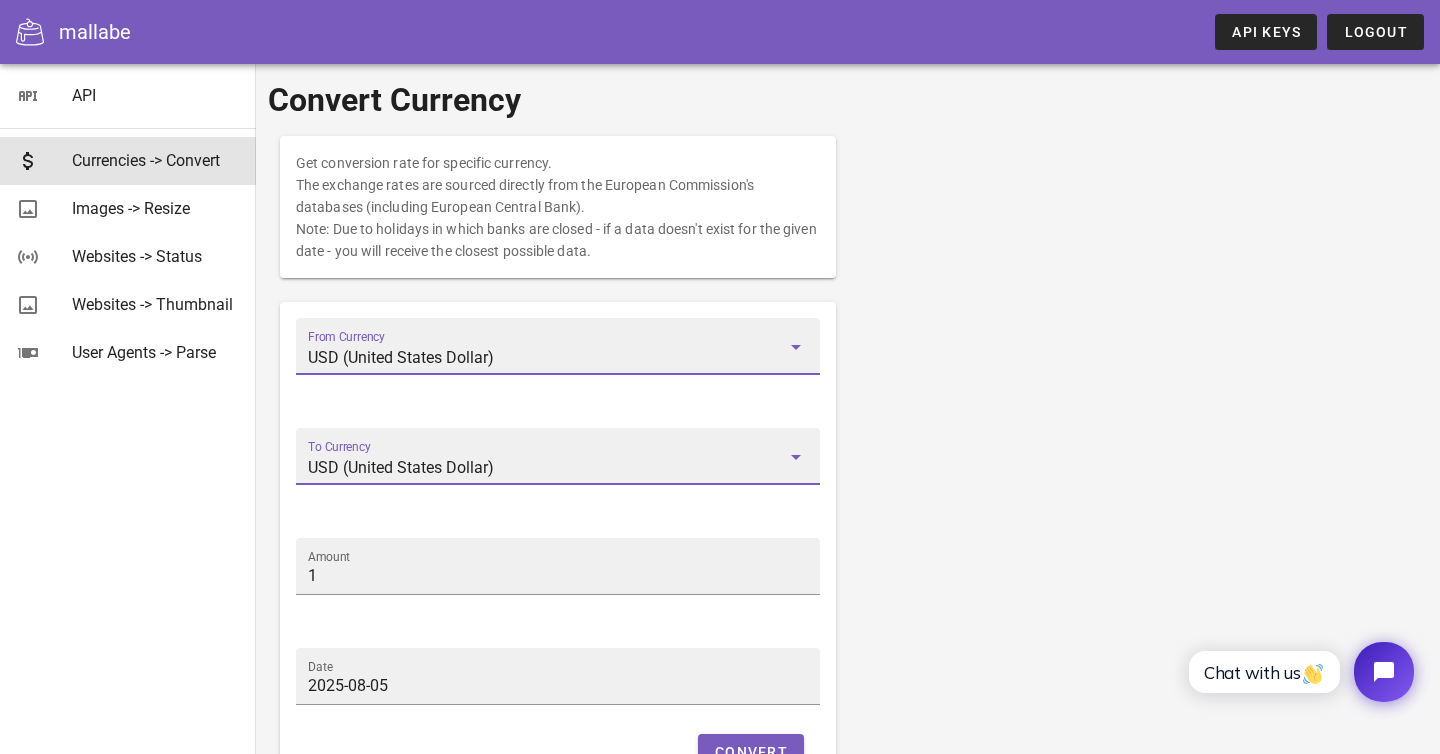 click on "USD (United States Dollar)" at bounding box center (544, 468) 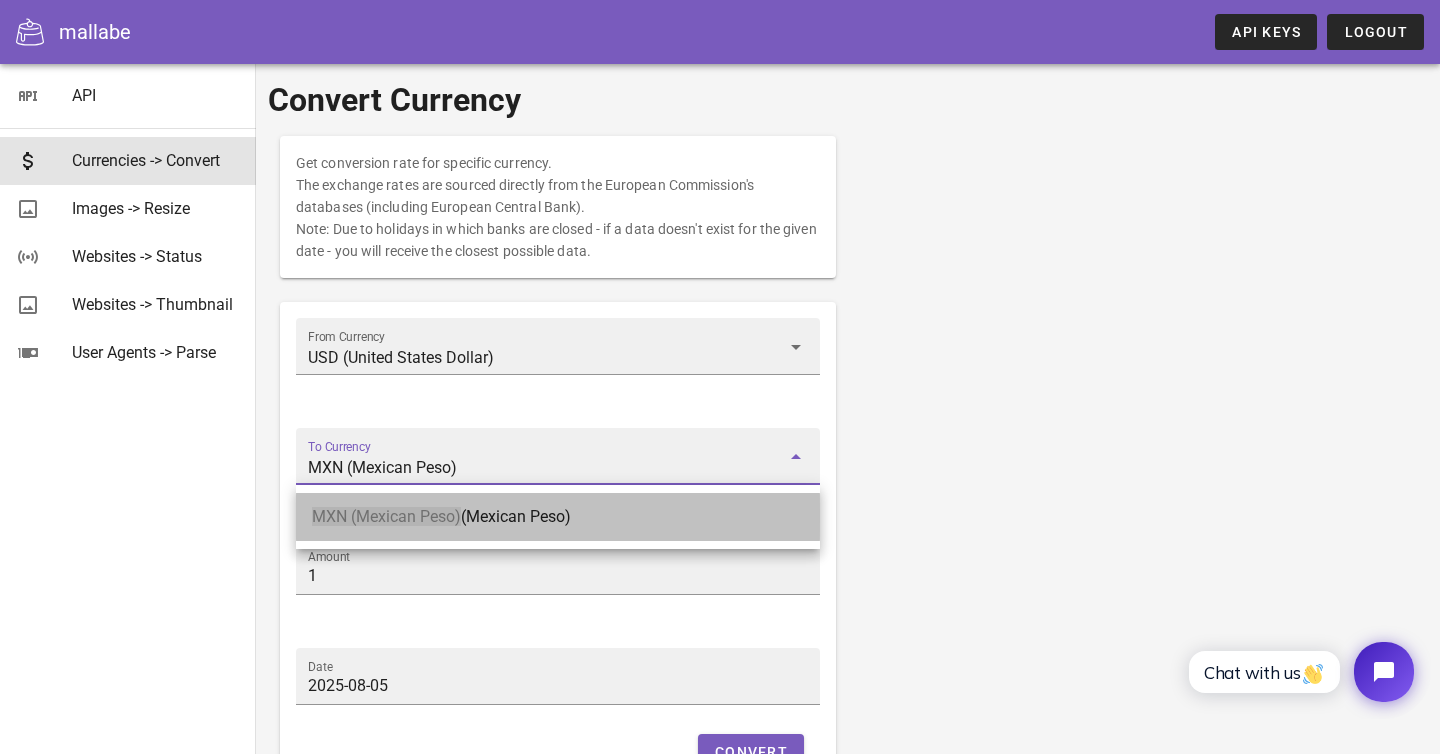 click on "MXN (Mexican Peso)" at bounding box center (558, 516) 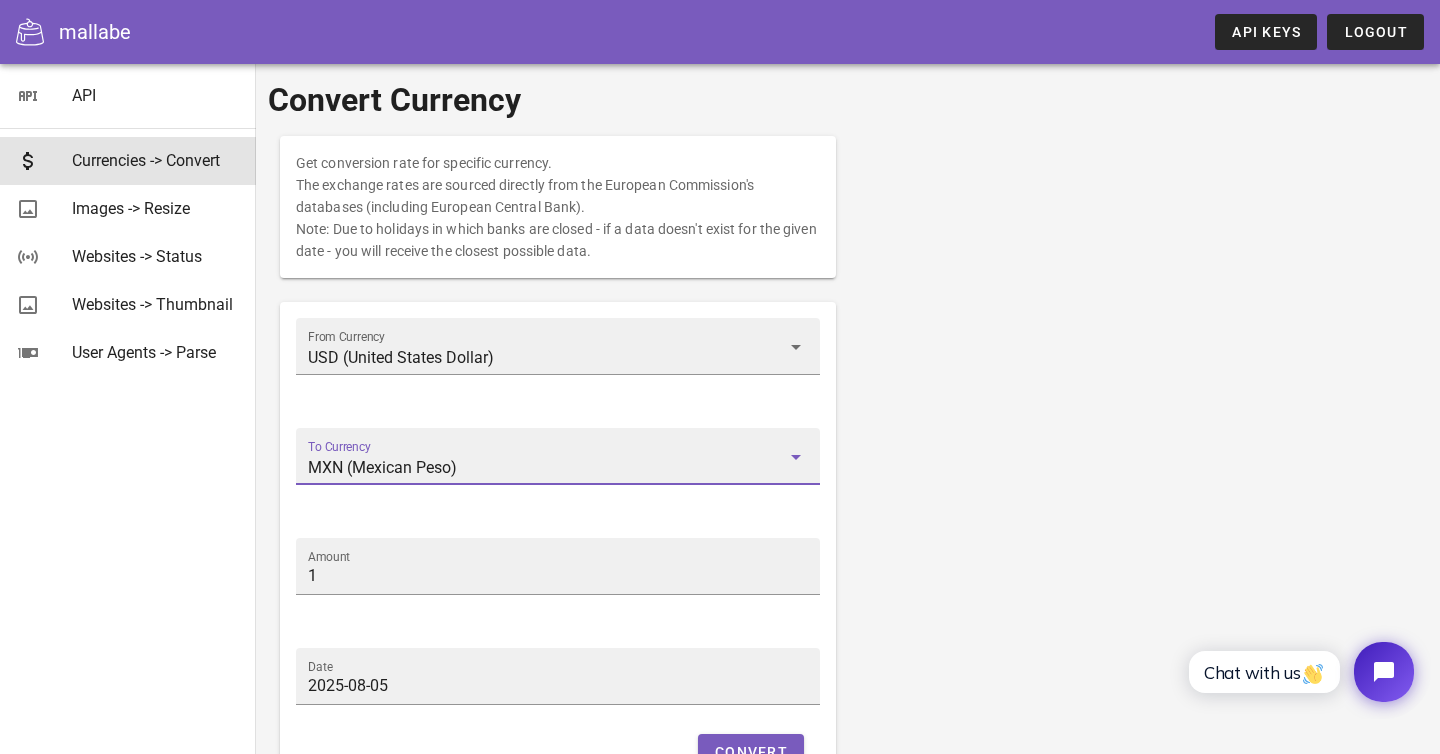 type on "MXN (Mexican Peso)" 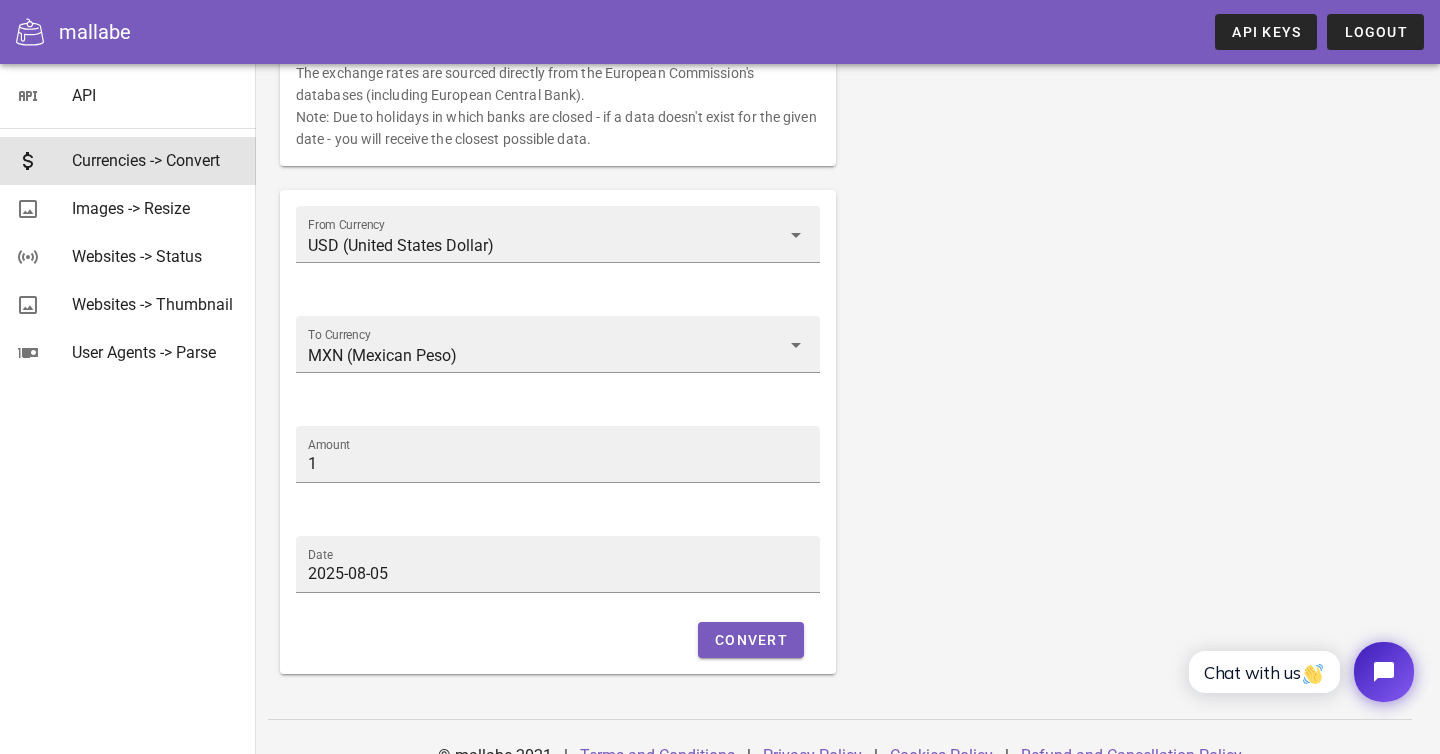scroll, scrollTop: 120, scrollLeft: 0, axis: vertical 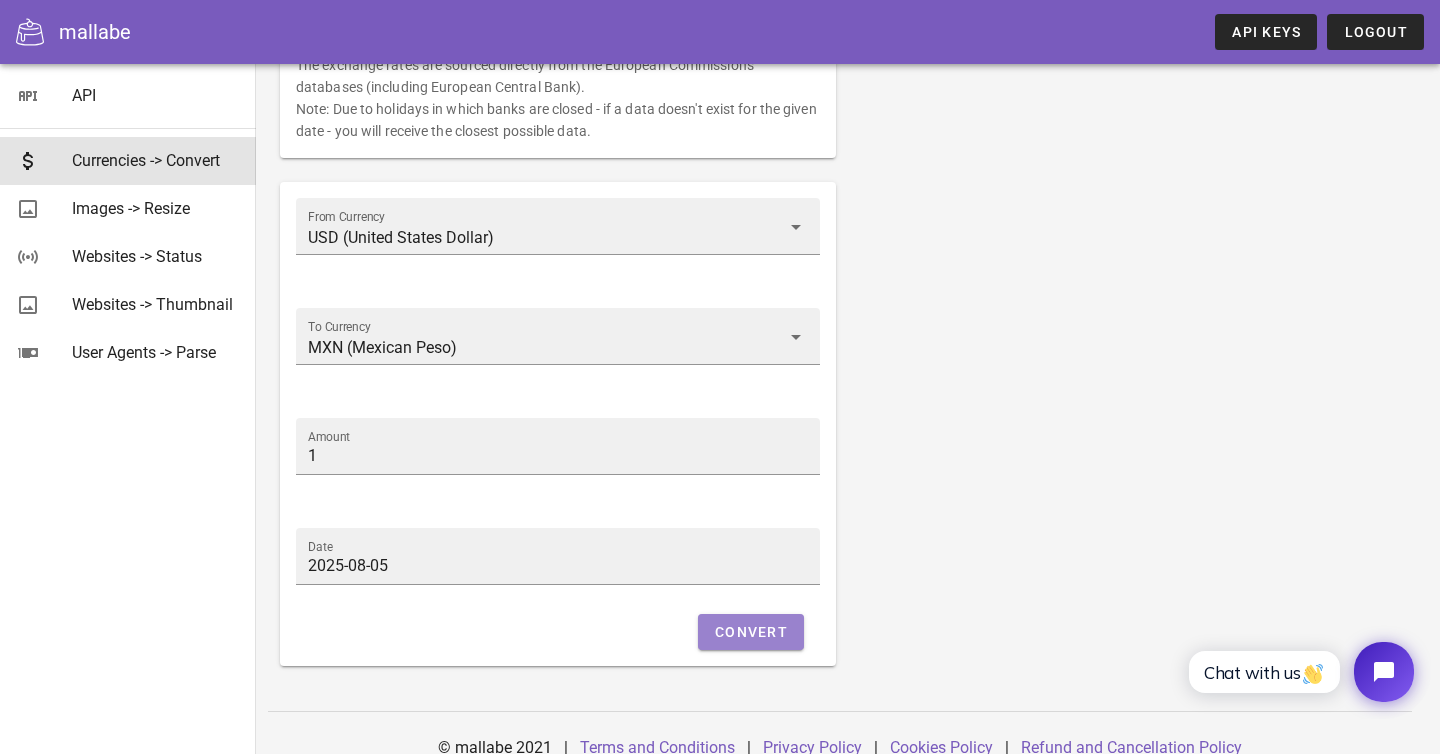 click on "Convert" at bounding box center (751, 632) 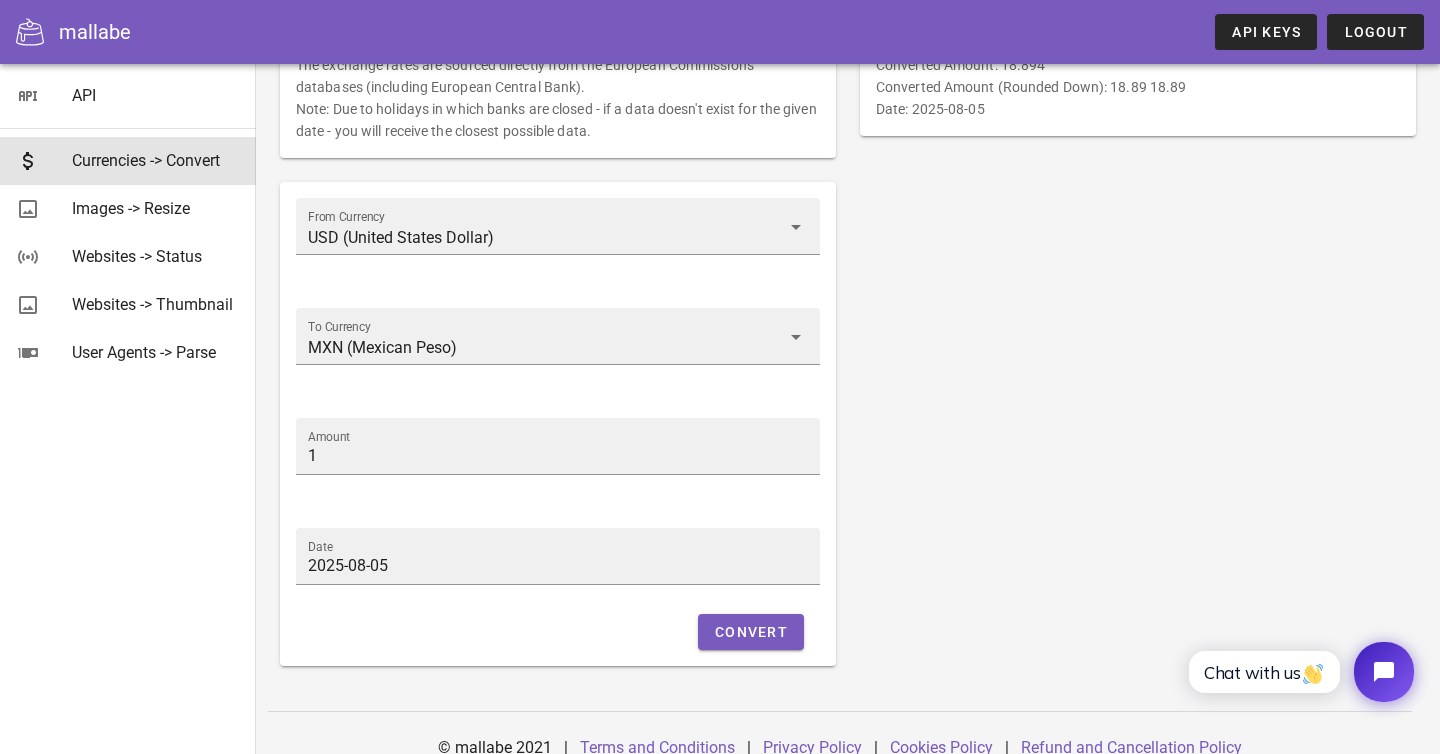 click on "Result   Converted Amount:   18.894   Converted Amount (Rounded Down):   18.89   Date:   2025-08-05" at bounding box center (1138, 341) 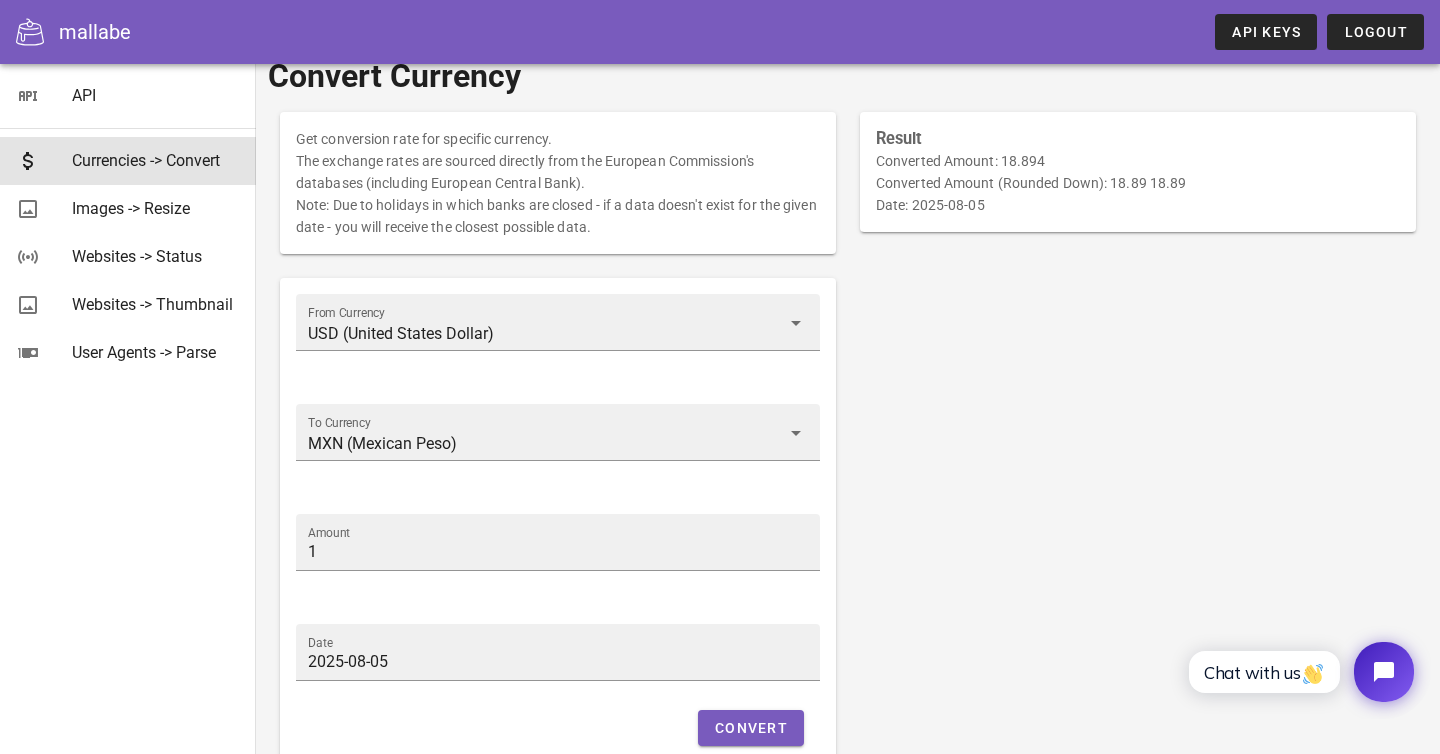 scroll, scrollTop: 0, scrollLeft: 0, axis: both 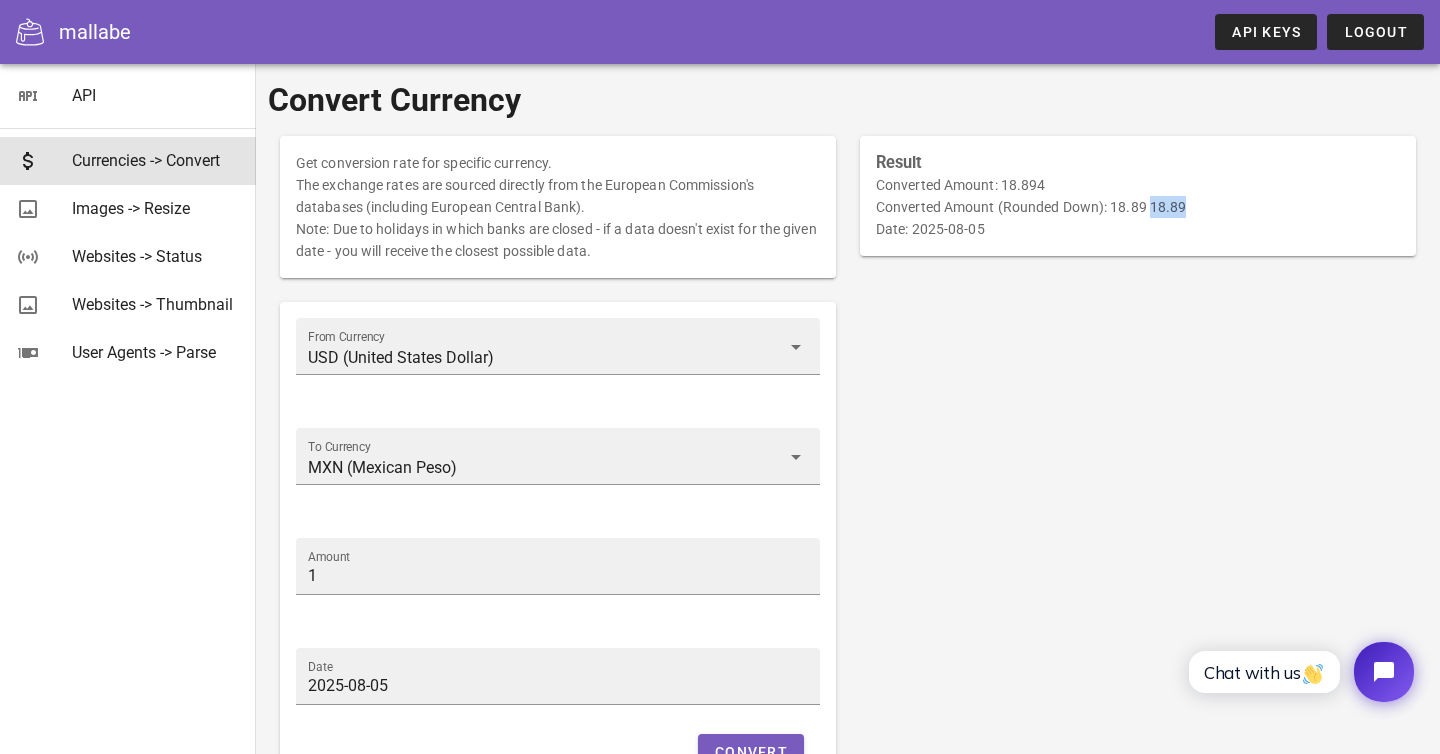 drag, startPoint x: 1110, startPoint y: 203, endPoint x: 1161, endPoint y: 205, distance: 51.0392 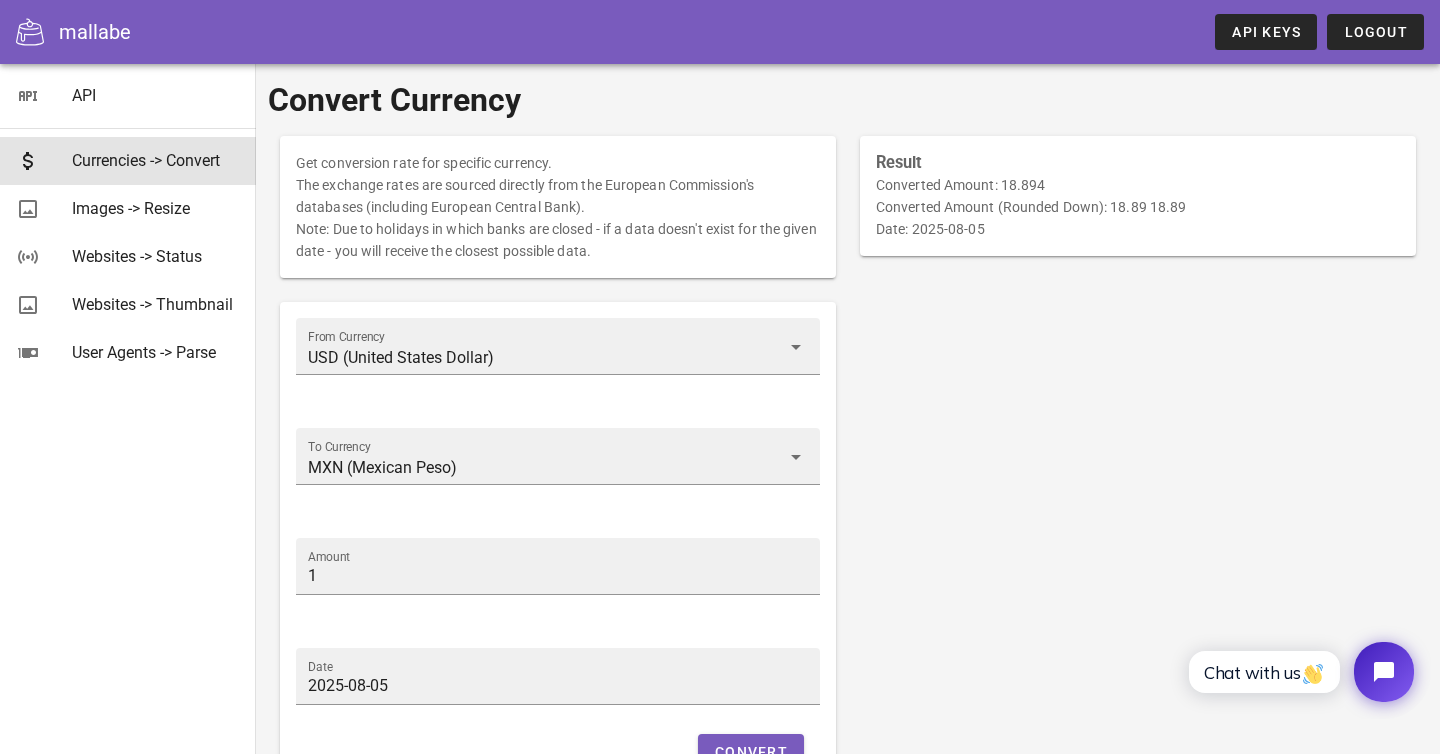 click on "Result   Converted Amount:   18.894   Converted Amount (Rounded Down):   18.89   Date:   2025-08-05" at bounding box center (1138, 461) 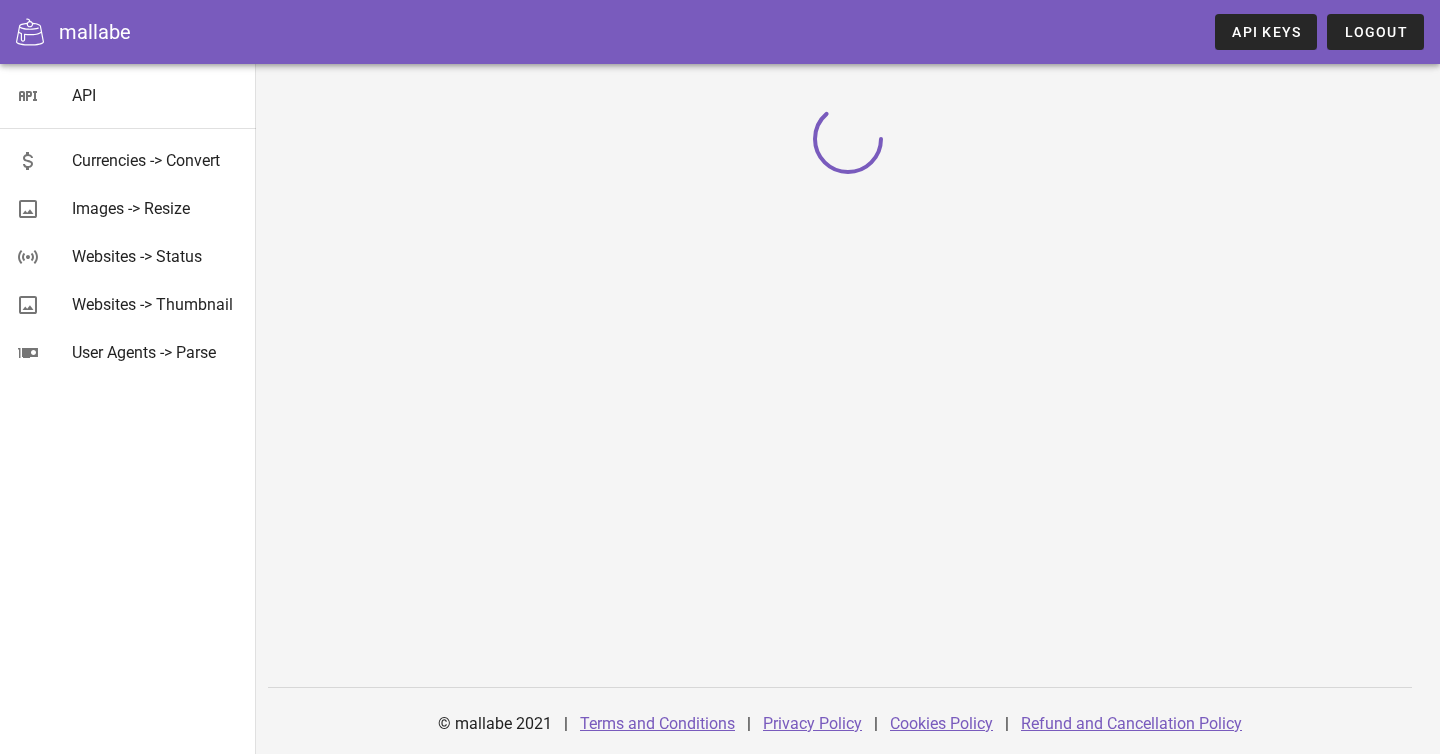 scroll, scrollTop: 0, scrollLeft: 0, axis: both 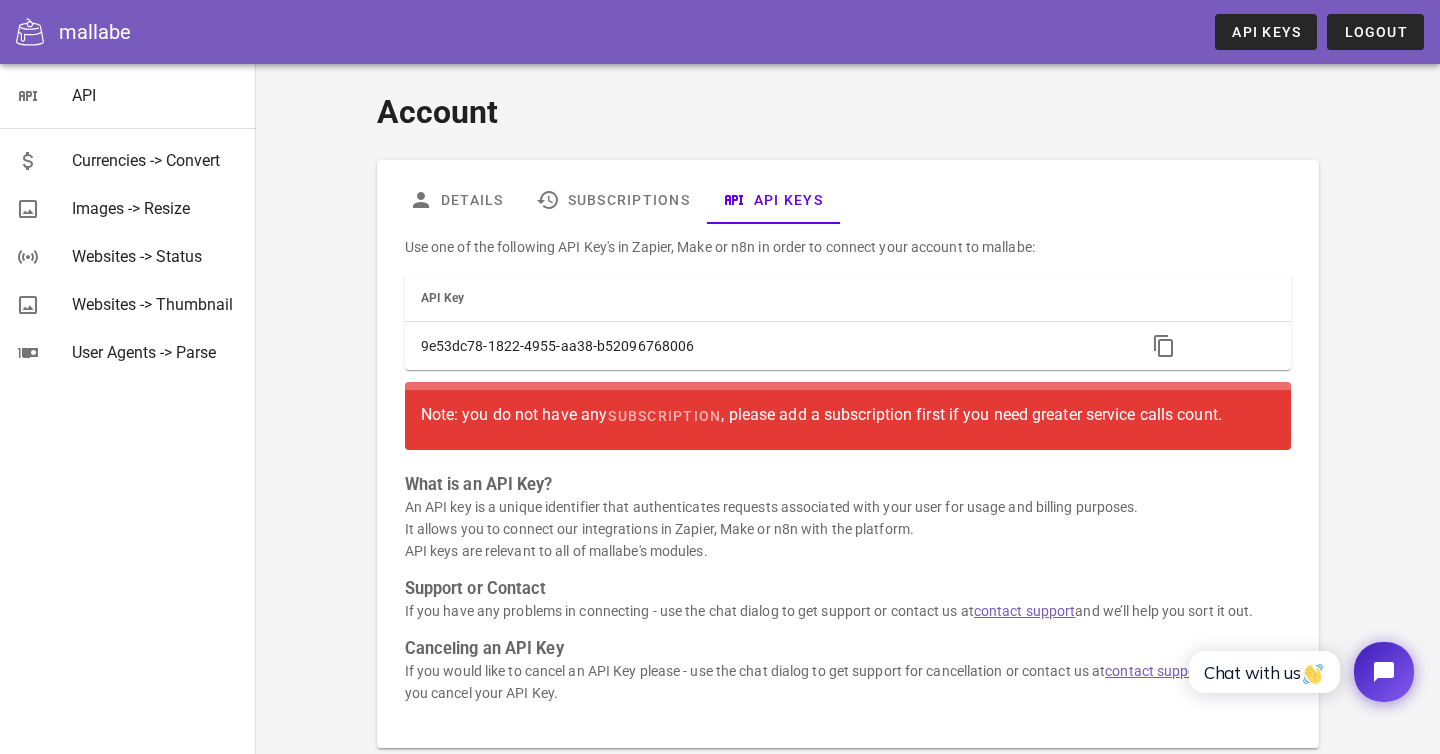 click on "What is an API Key?" at bounding box center (848, 485) 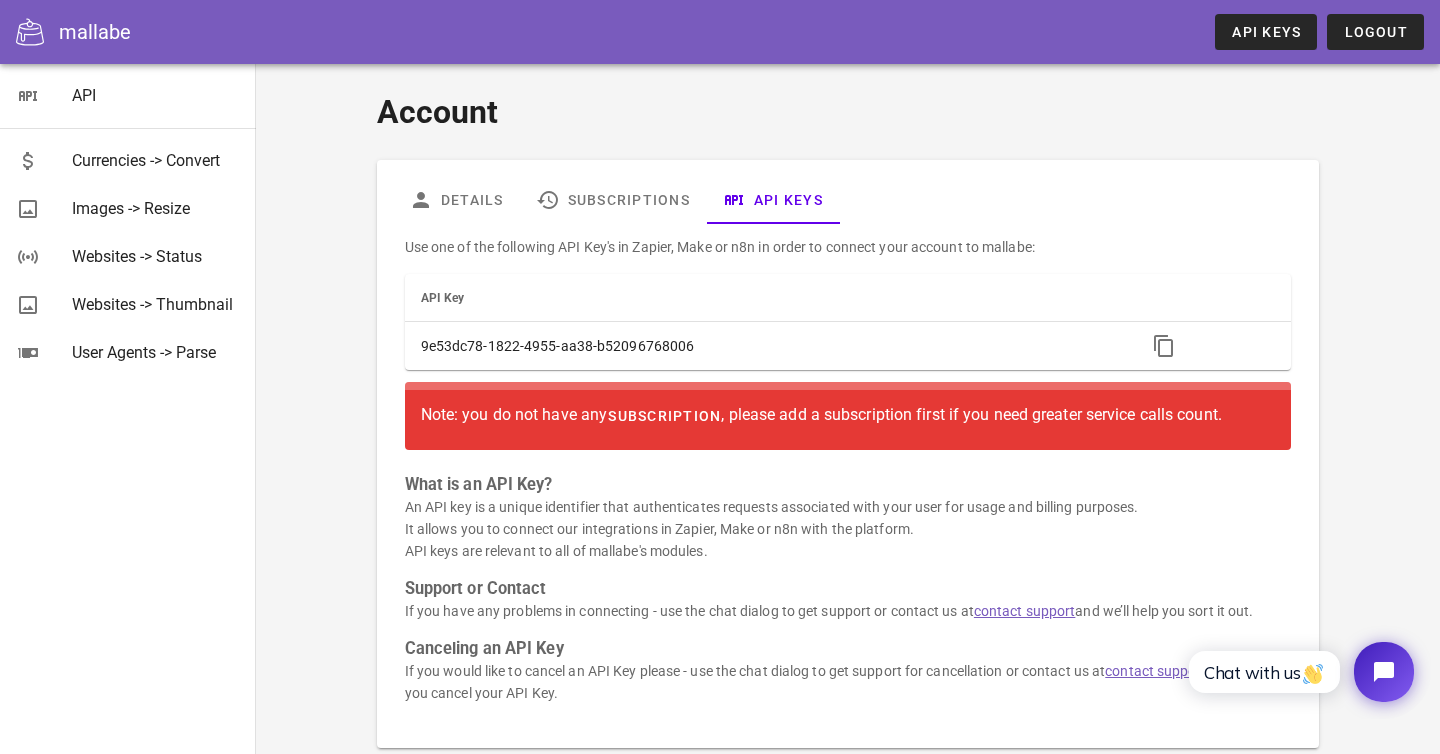 click on "subscription" at bounding box center (664, 416) 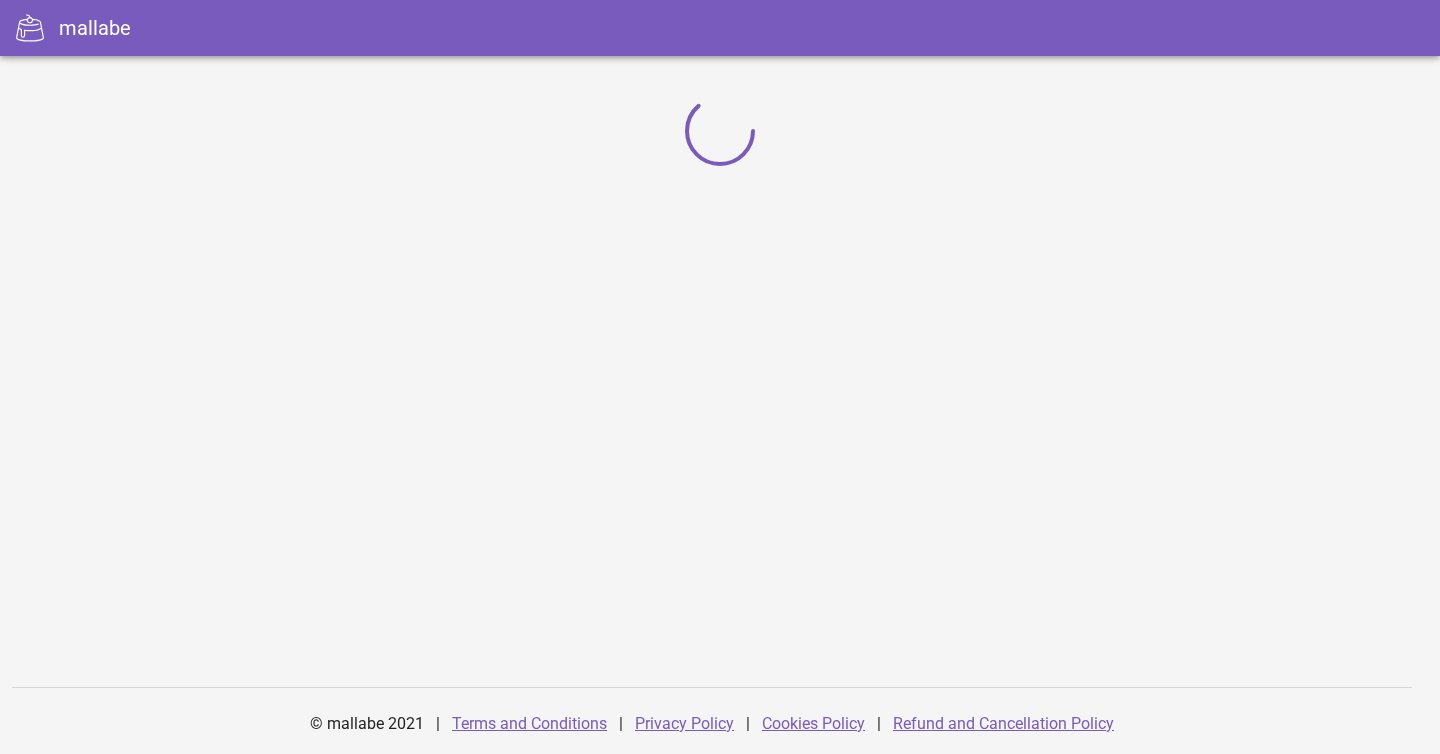 scroll, scrollTop: 0, scrollLeft: 0, axis: both 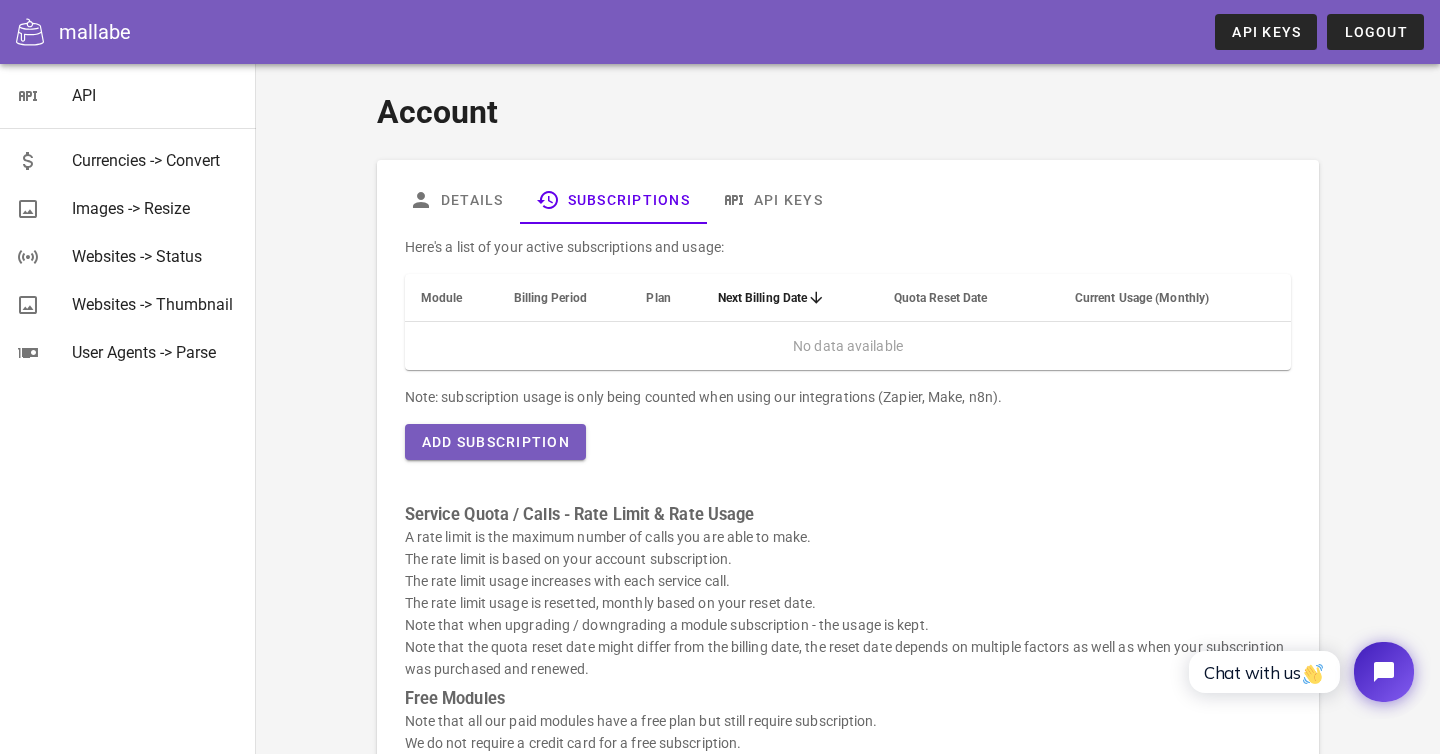 click on "Here's a list of your active subscriptions and usage:
Module Billing Period Plan Next Billing Date Quota Reset Date Current Usage (Monthly) No data available
Note: subscription usage is only being counted when
using our integrations (Zapier, Make, n8n).
Add Subscription
Service Quota / Calls - Rate Limit & Rate Usage
A rate limit is the maximum number of calls you are able
to make.
The rate limit is based on your account subscription.
The rate limit usage increases with each service call.
The rate limit usage is resetted, monthly based on your
reset date.
Free Modules" at bounding box center (848, 687) 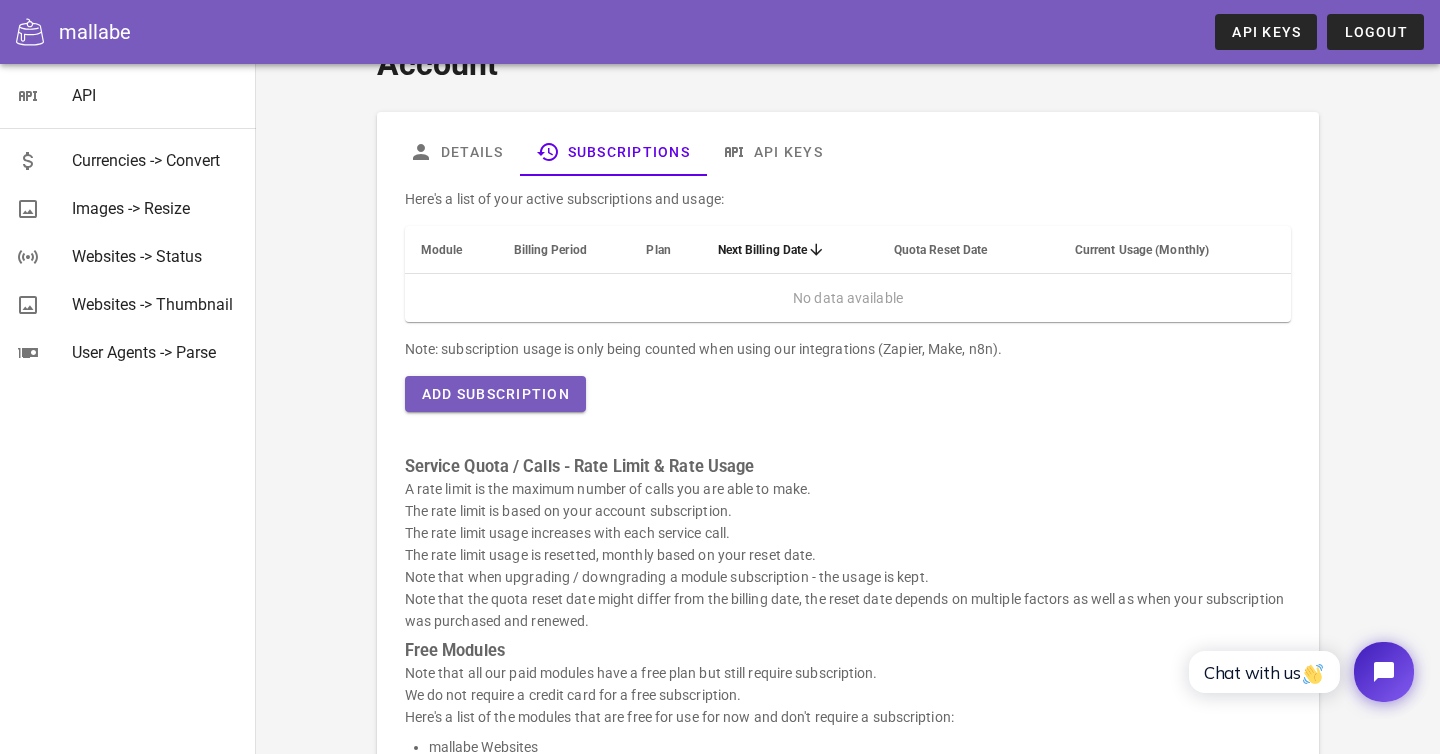 scroll, scrollTop: 0, scrollLeft: 0, axis: both 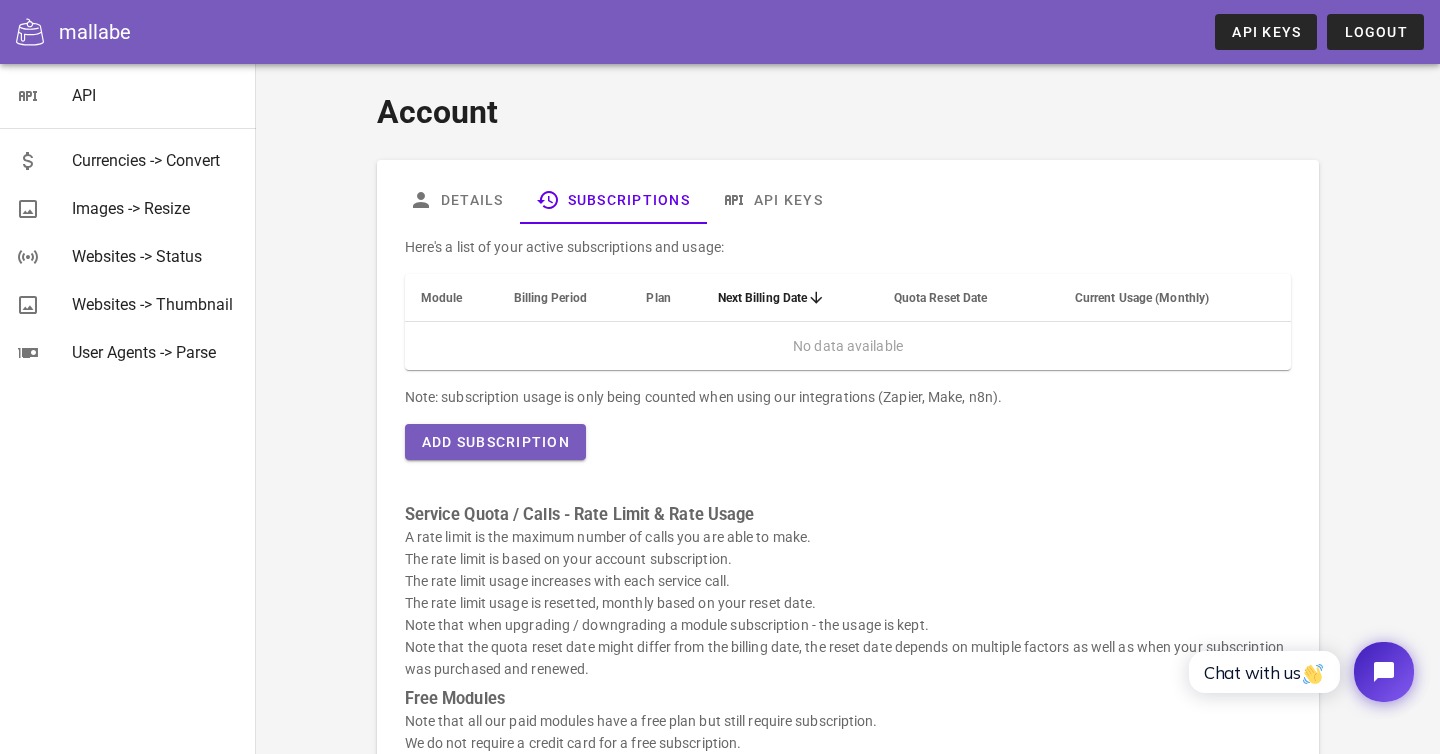 click on "Module" at bounding box center (442, 298) 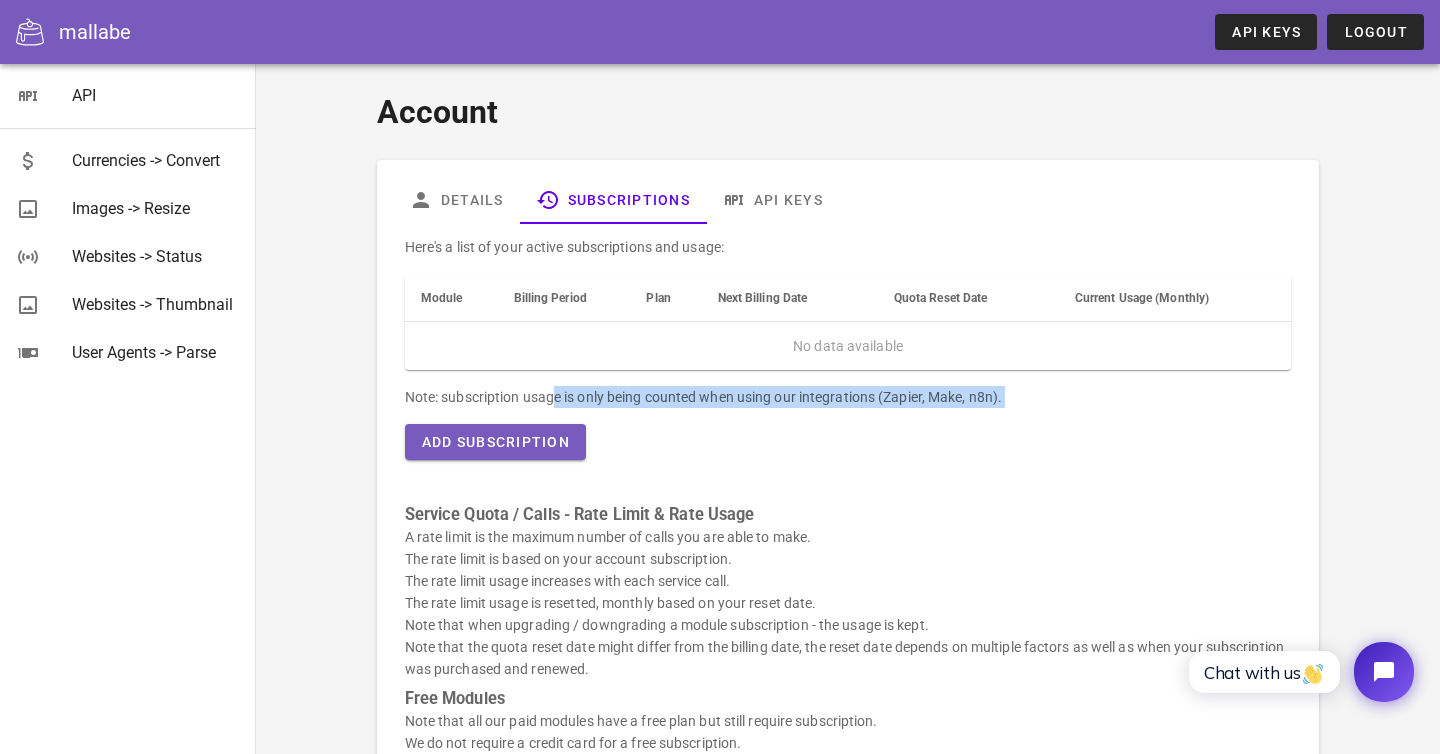 drag, startPoint x: 400, startPoint y: 399, endPoint x: 681, endPoint y: 413, distance: 281.34854 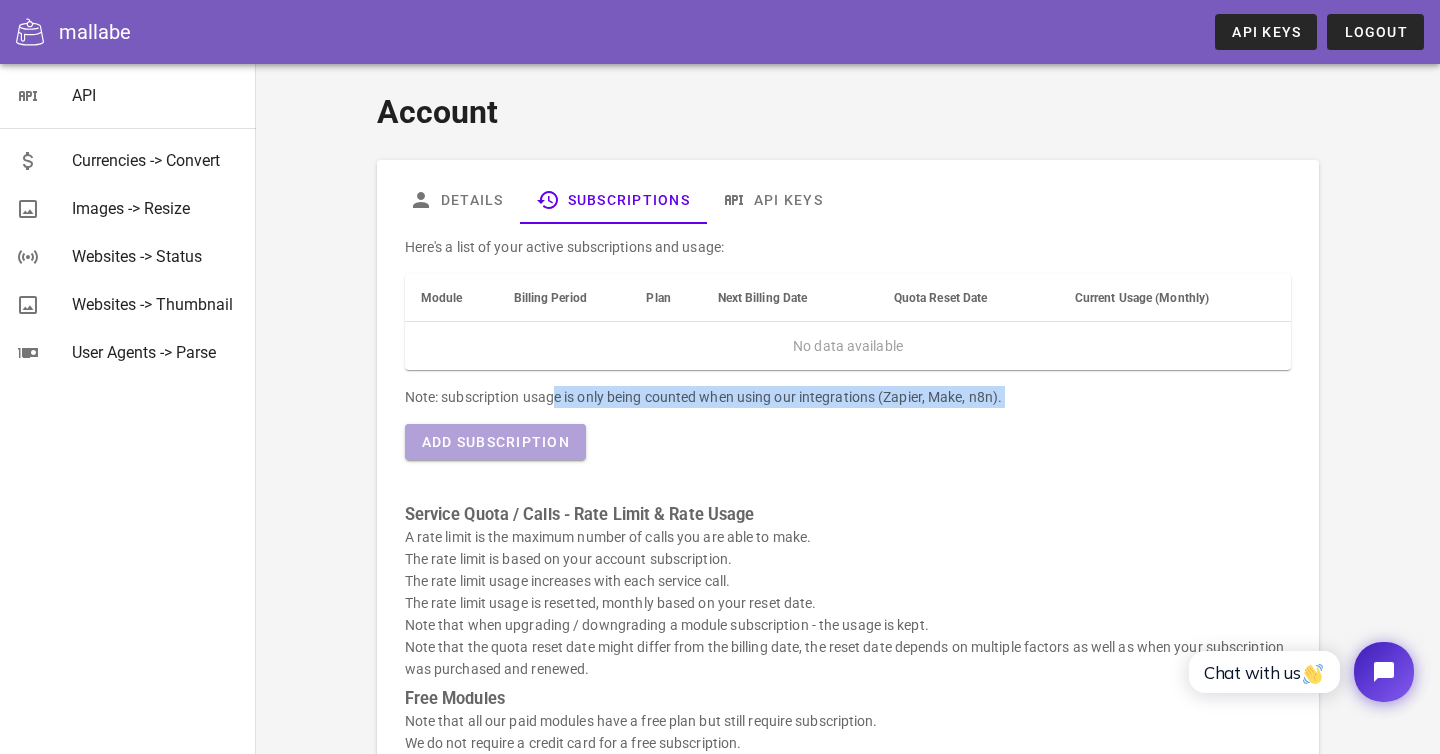 click on "Add Subscription" at bounding box center (495, 442) 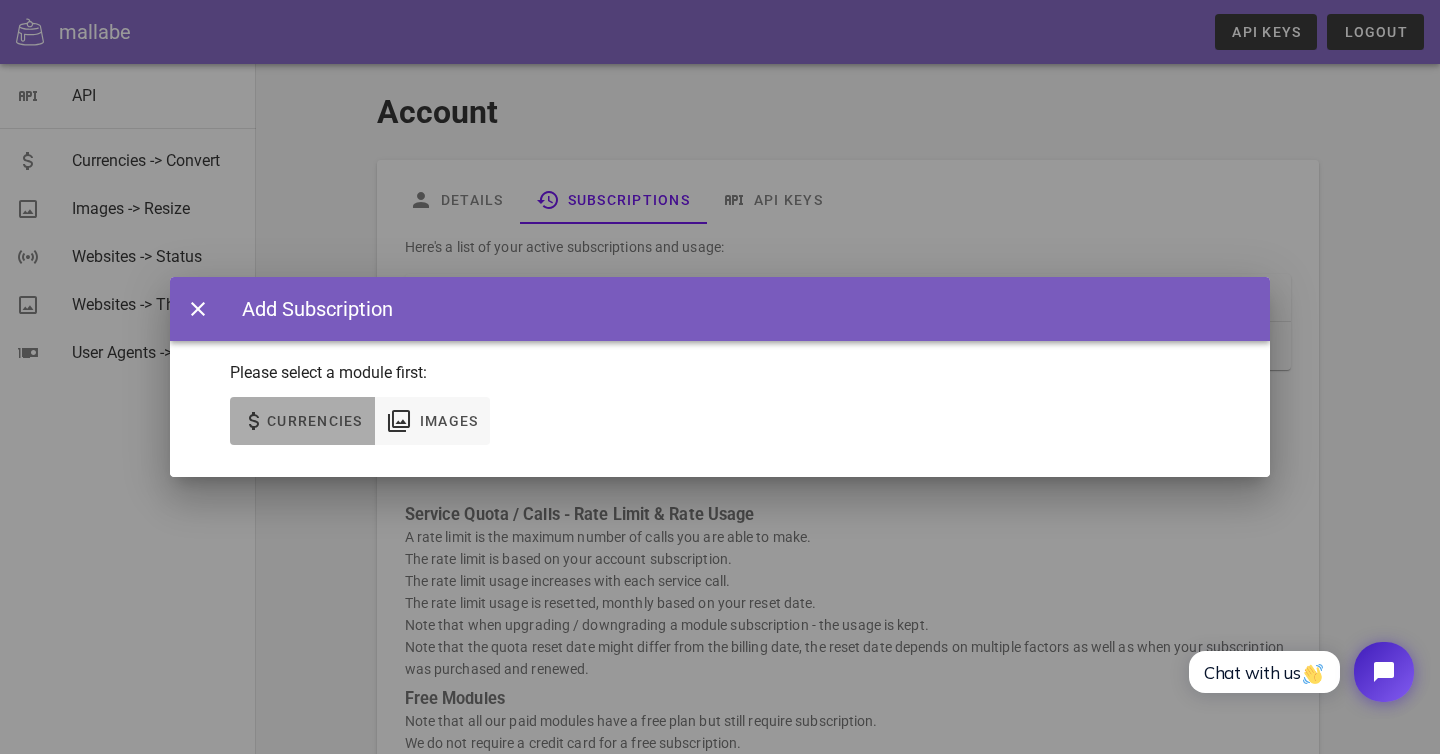click on "Currencies" at bounding box center (314, 421) 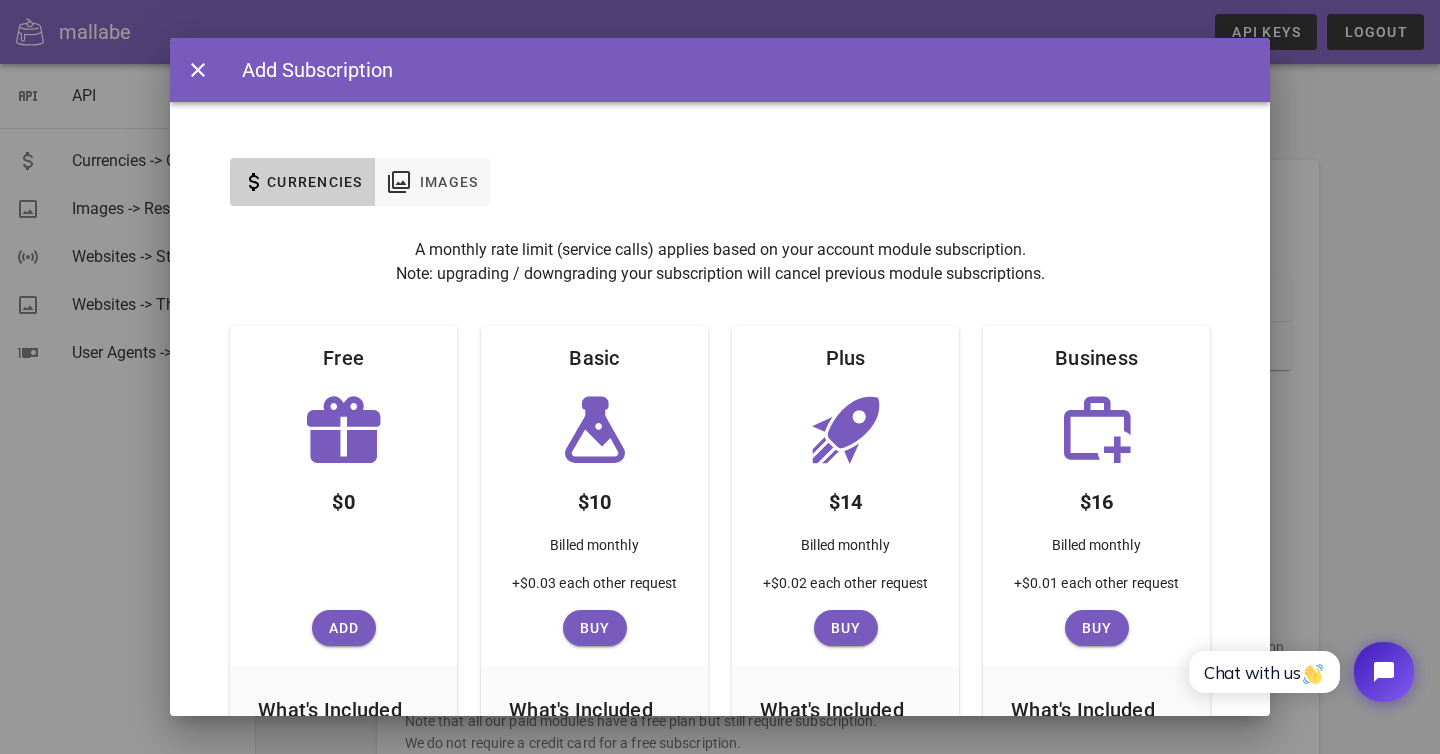 click at bounding box center [343, 430] 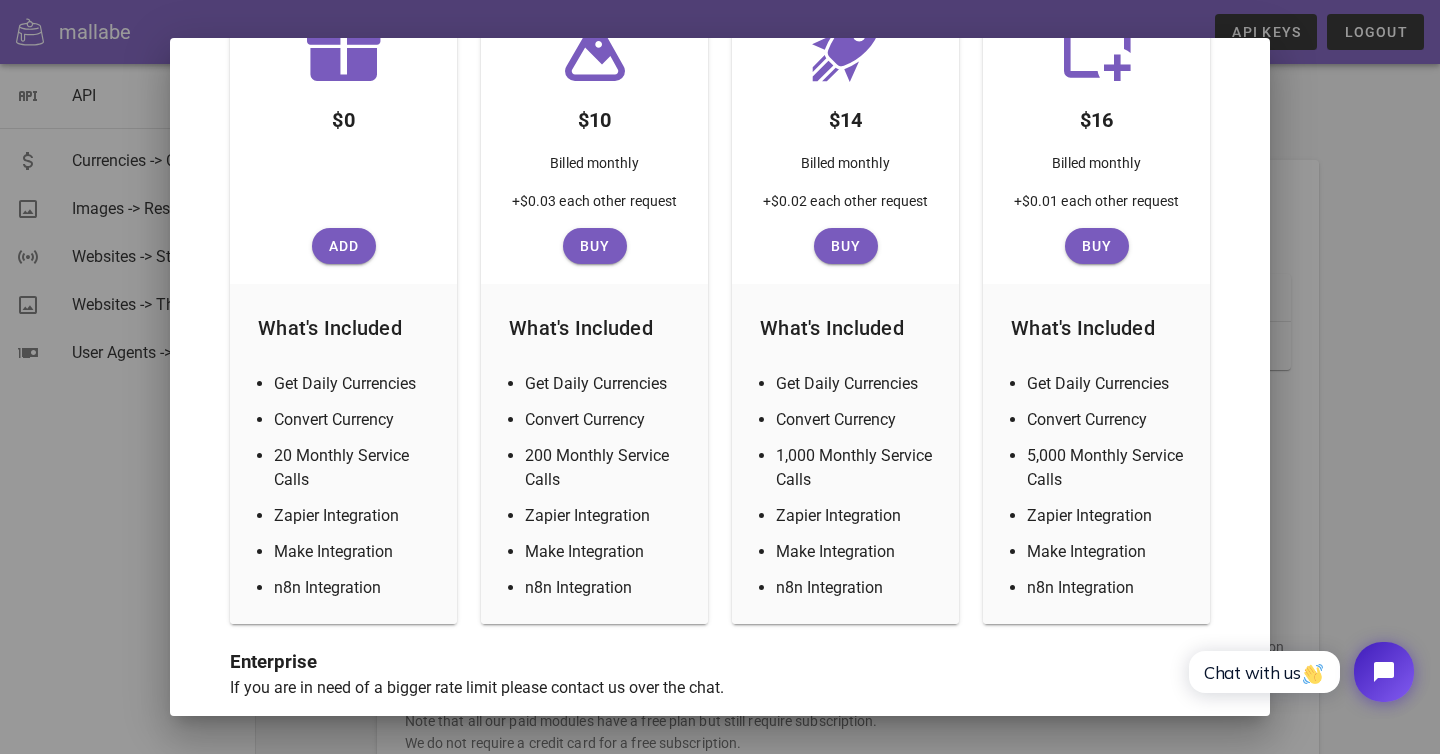 scroll, scrollTop: 405, scrollLeft: 0, axis: vertical 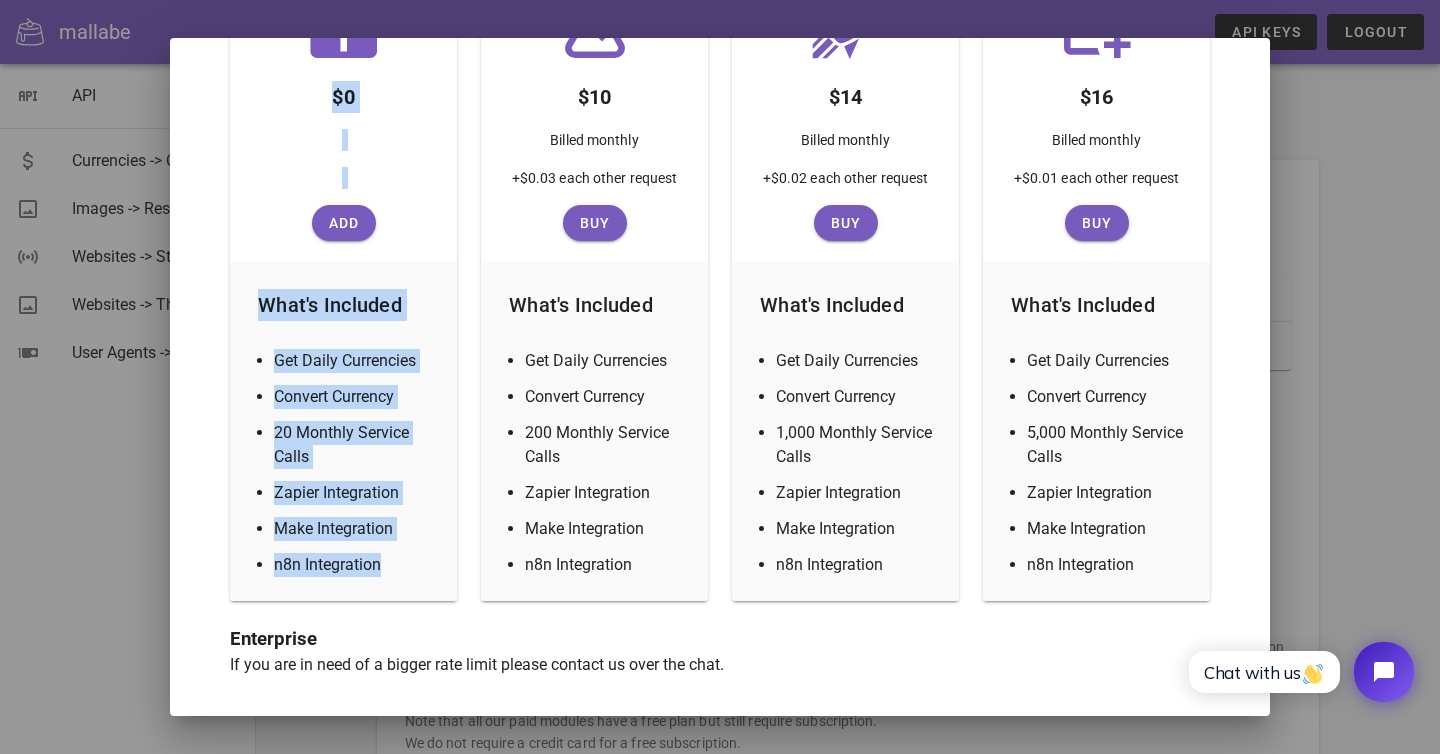 drag, startPoint x: 285, startPoint y: 487, endPoint x: 318, endPoint y: 597, distance: 114.84337 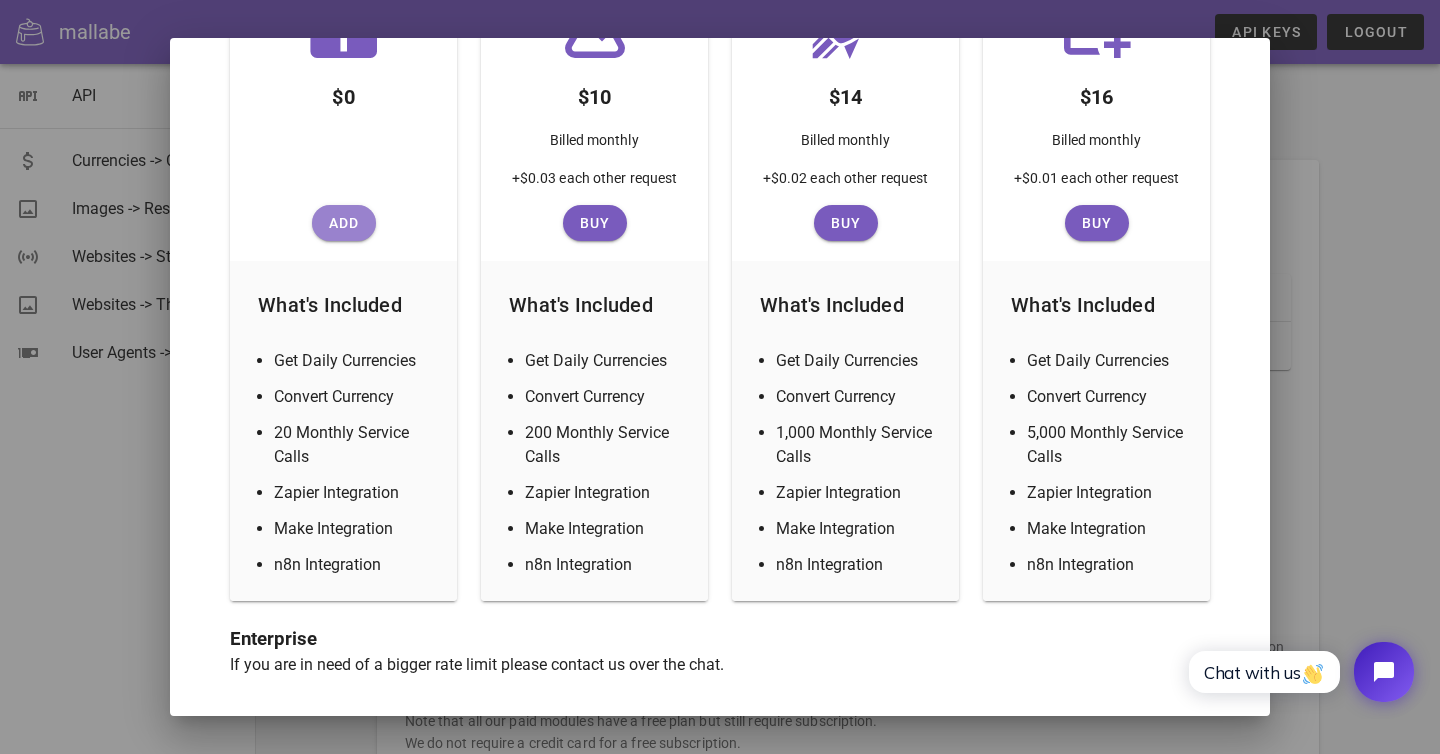 click on "Add" at bounding box center (344, 223) 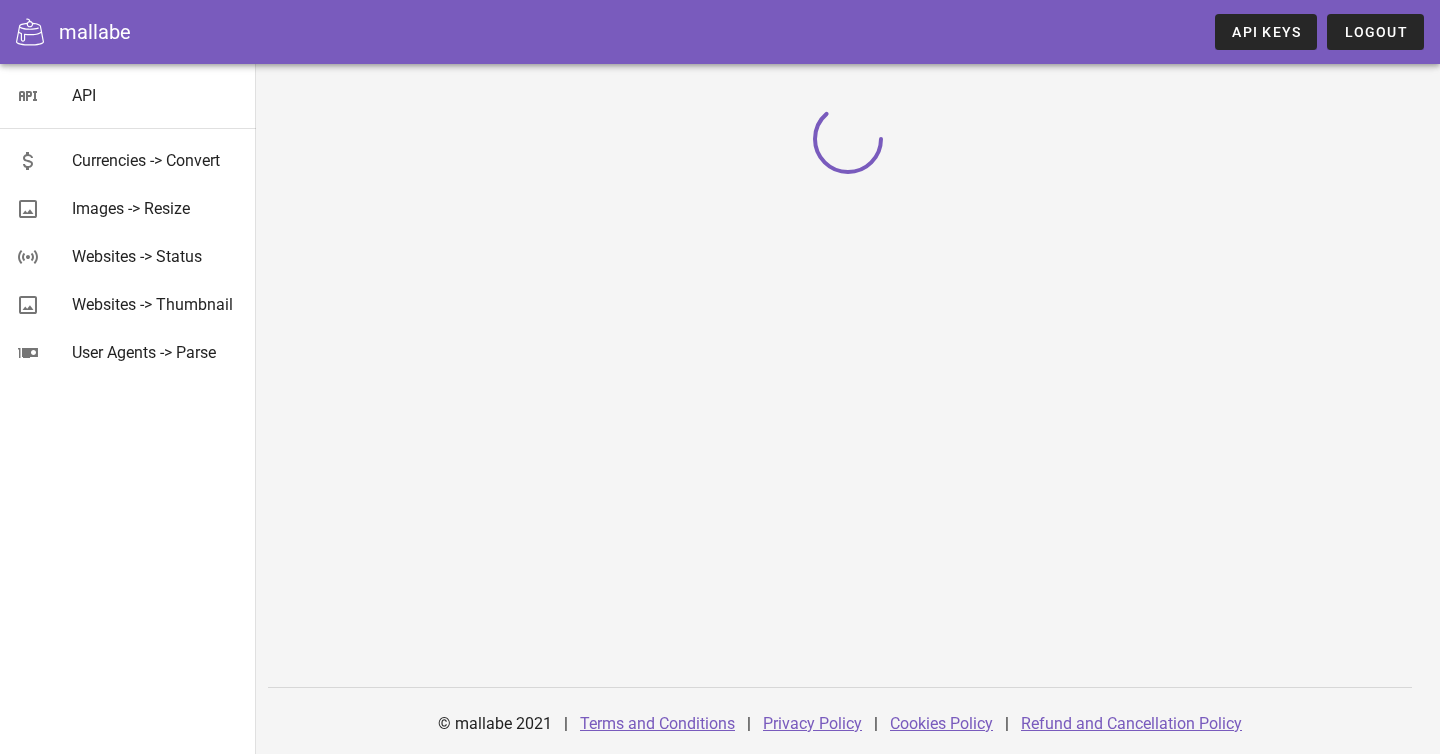 scroll, scrollTop: 0, scrollLeft: 0, axis: both 